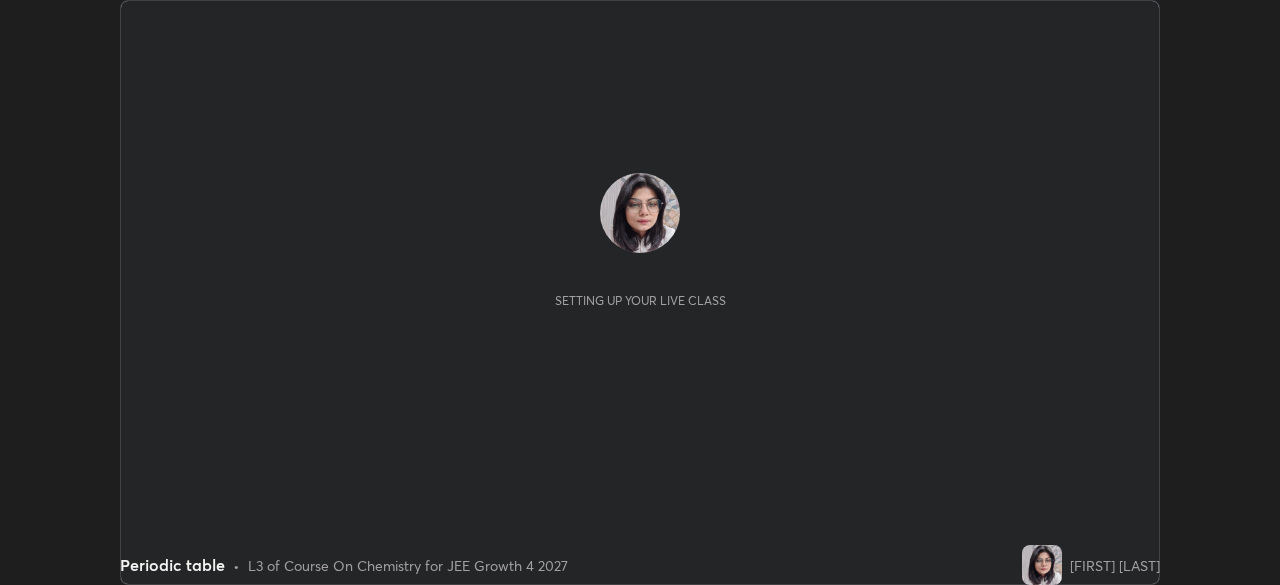 scroll, scrollTop: 0, scrollLeft: 0, axis: both 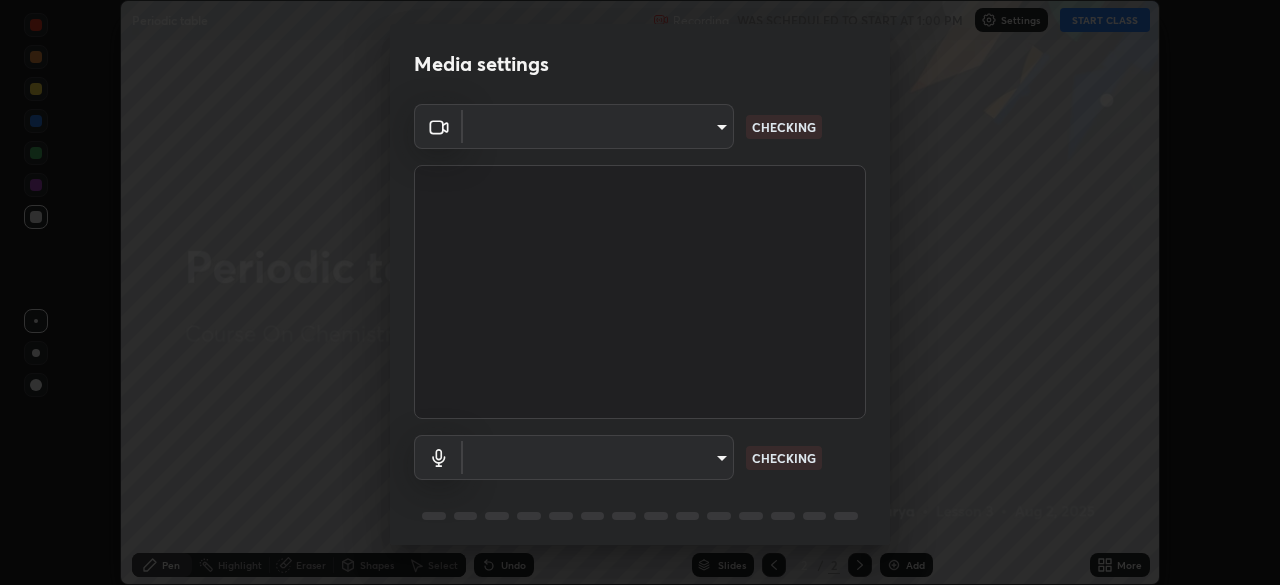 type on "3bea00eeac86fb66be6728b5c695c6c415261c56062ce64894d09a8807f83109" 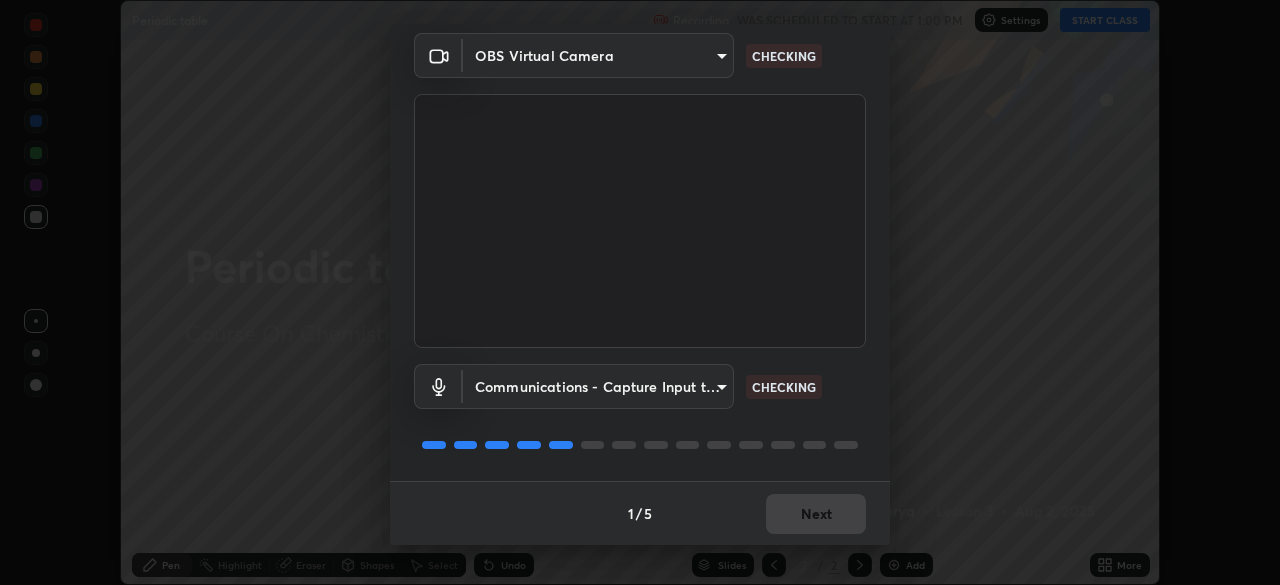 scroll, scrollTop: 69, scrollLeft: 0, axis: vertical 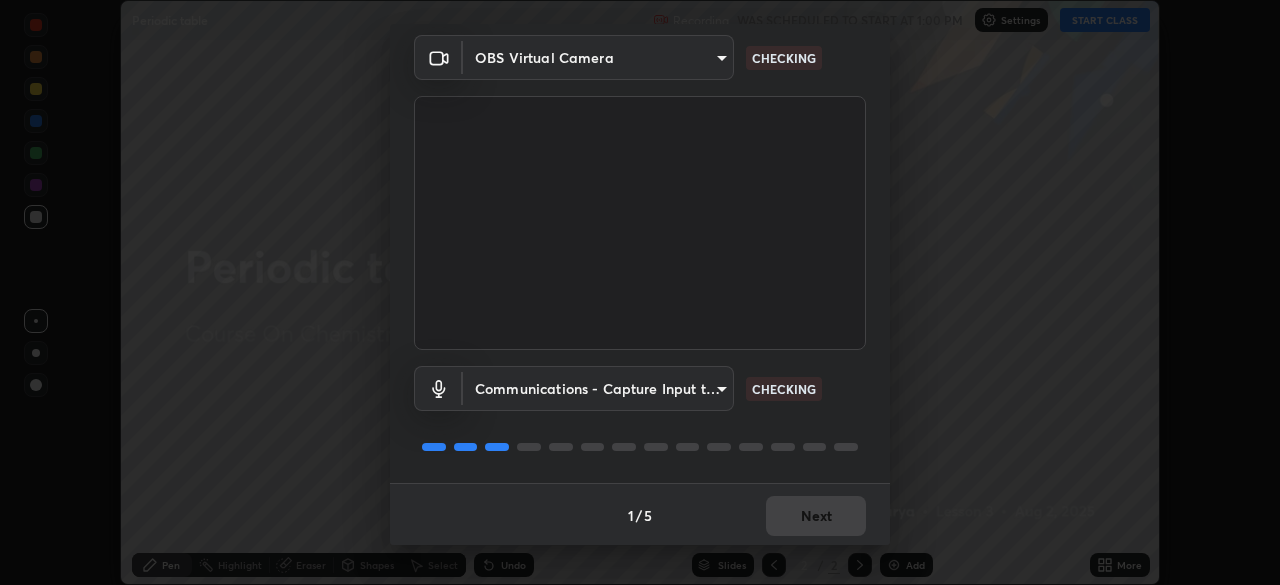 click on "Erase all Periodic table Recording WAS SCHEDULED TO START AT 1:00 PM Settings START CLASS Setting up your live class Periodic table • L3 of Course On Chemistry for JEE Growth 4 2027 [FIRST] [LAST] Pen Highlight Eraser Shapes Select Undo Slides 2 / 2 Add More No doubts shared Encourage your learners to ask a doubt for better clarity Report an issue Reason for reporting Buffering Chat not working Audio - Video sync issue Educator video quality low ​ Attach an image Report Media settings OBS Virtual Camera [HASH] CHECKING Communications - Capture Input terminal (Digital Array MIC) communications CHECKING 1 / 5 Next" at bounding box center [640, 292] 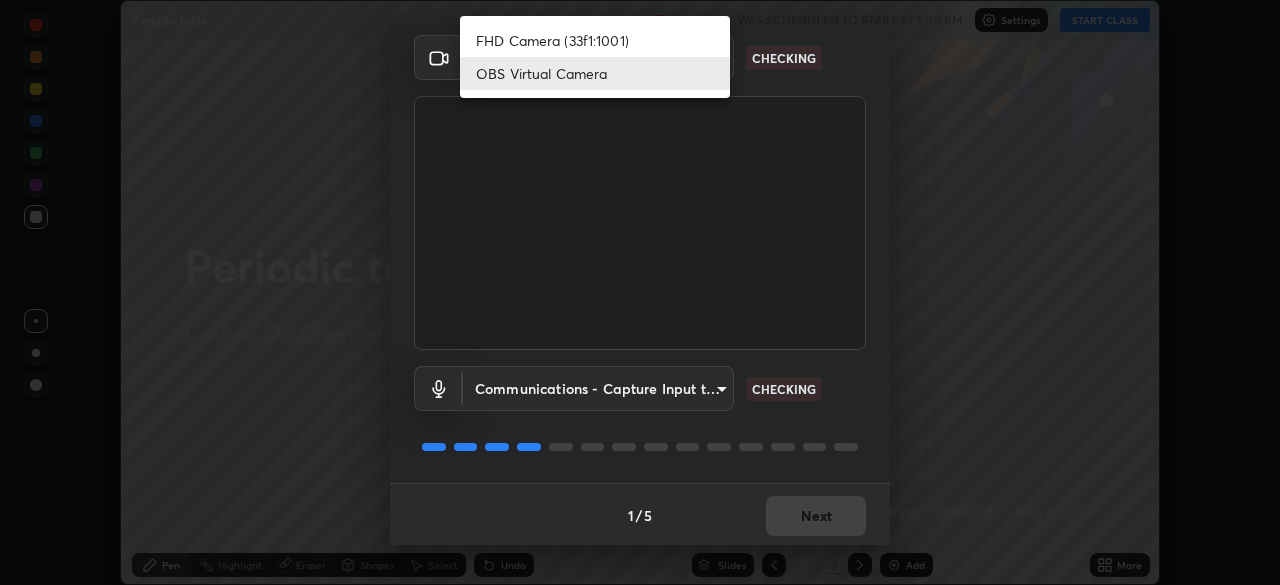 click on "OBS Virtual Camera" at bounding box center (595, 73) 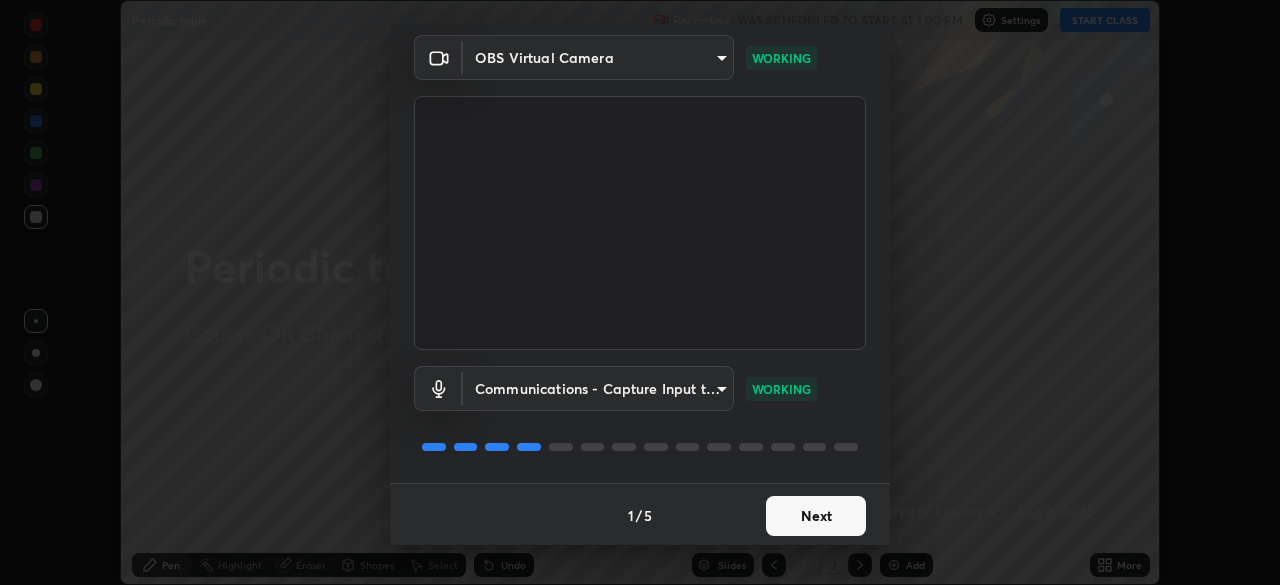 click on "Next" at bounding box center (816, 516) 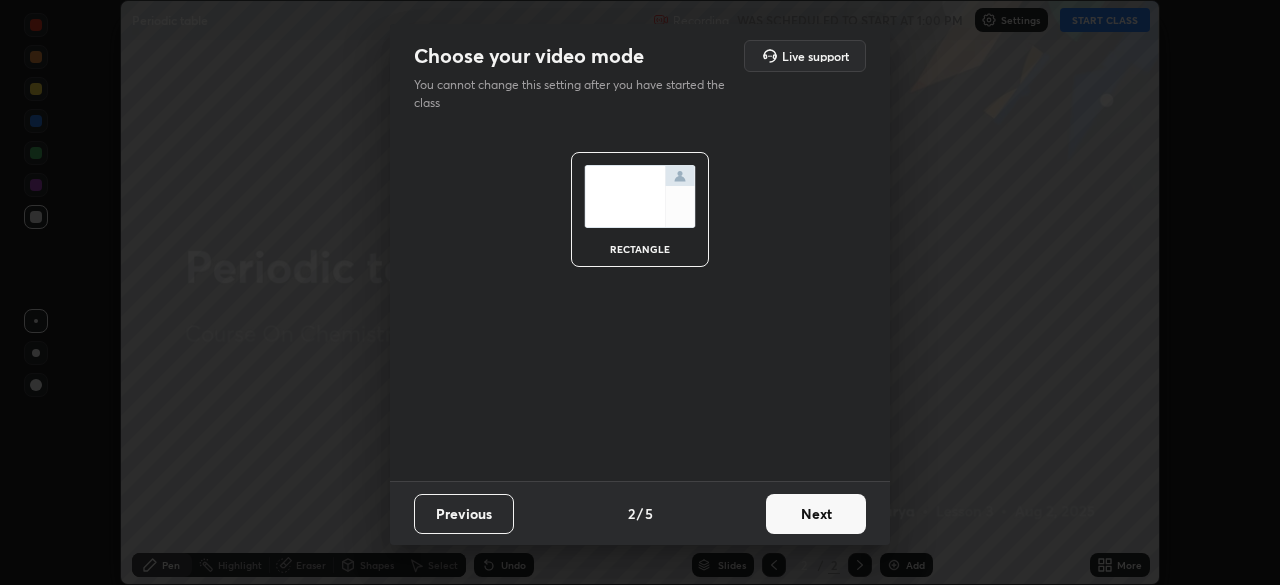 click on "Next" at bounding box center [816, 514] 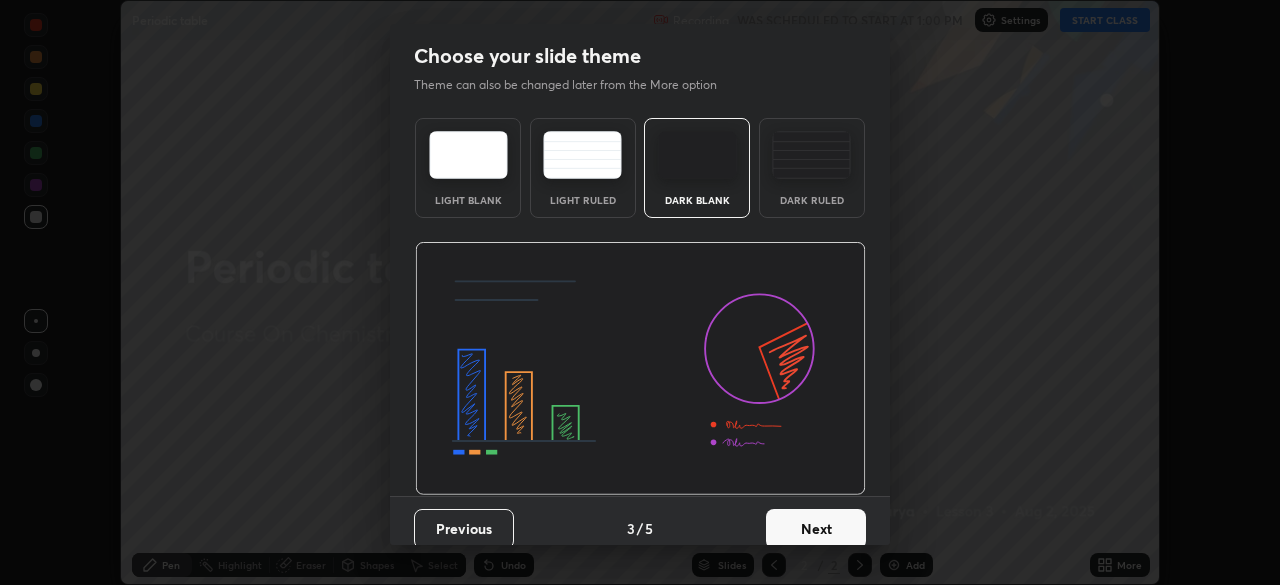 click on "Next" at bounding box center (816, 529) 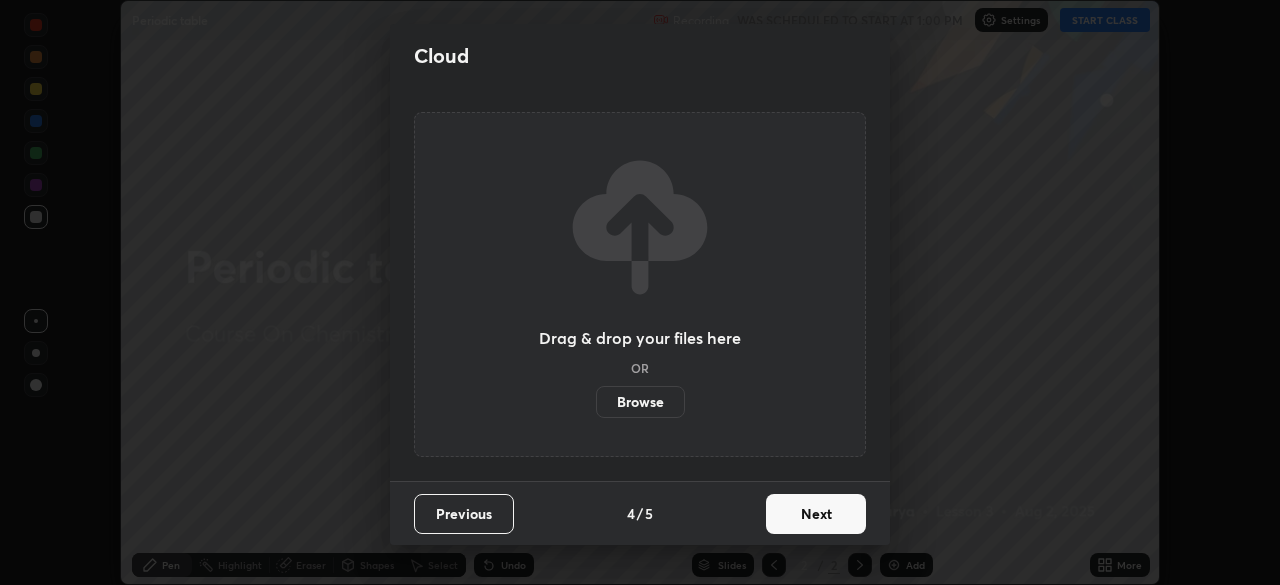 click on "Next" at bounding box center (816, 514) 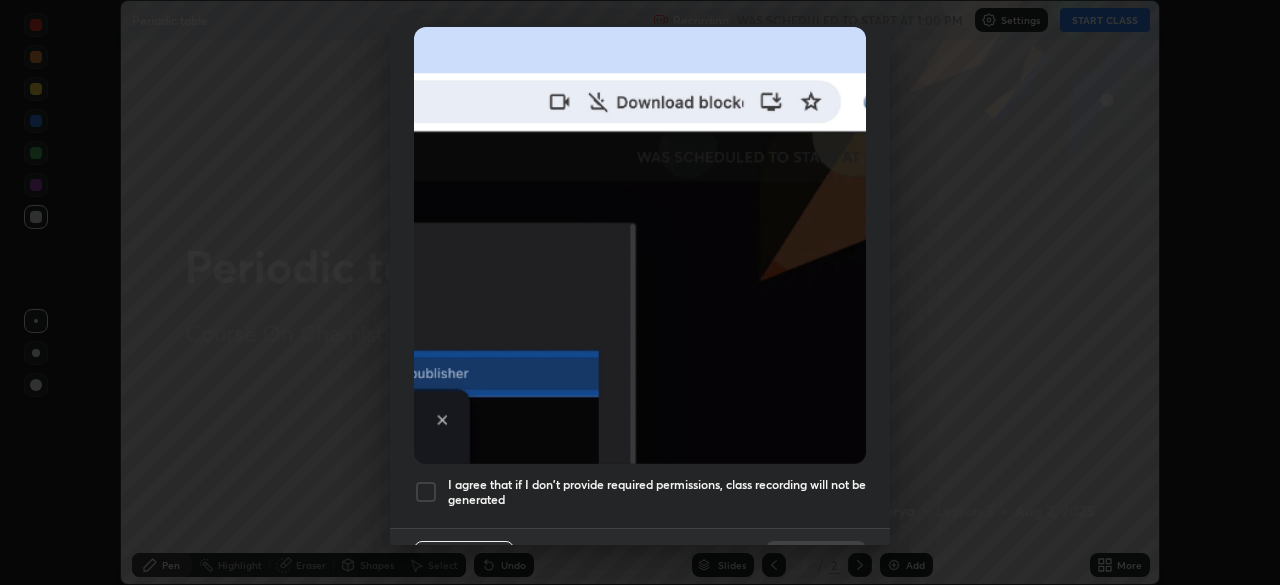 scroll, scrollTop: 479, scrollLeft: 0, axis: vertical 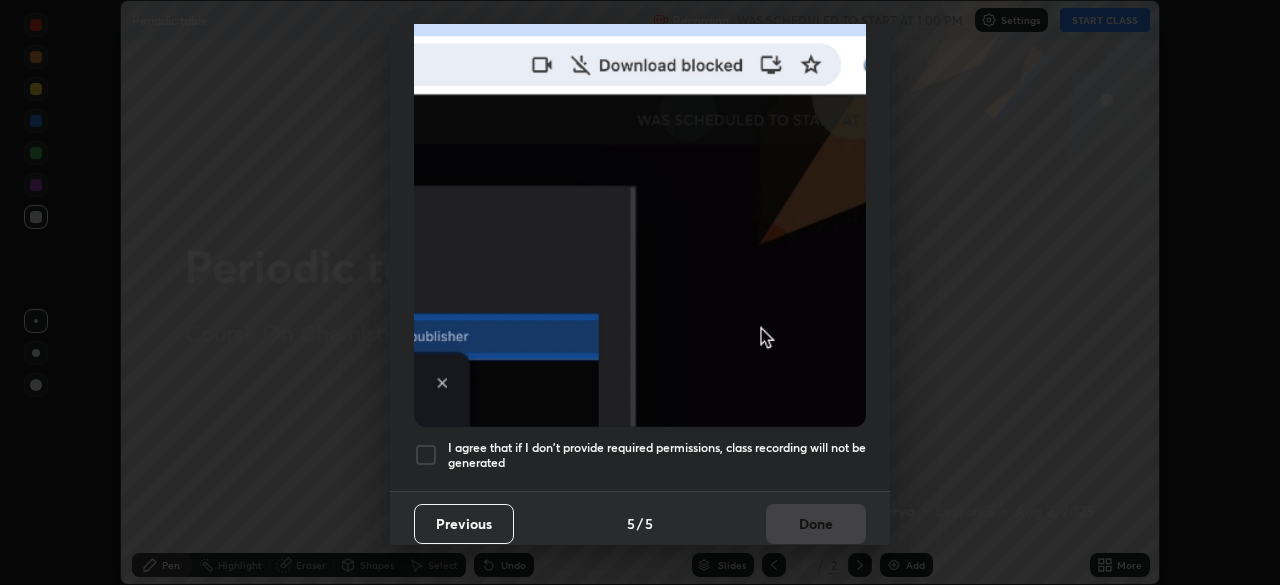 click at bounding box center [426, 455] 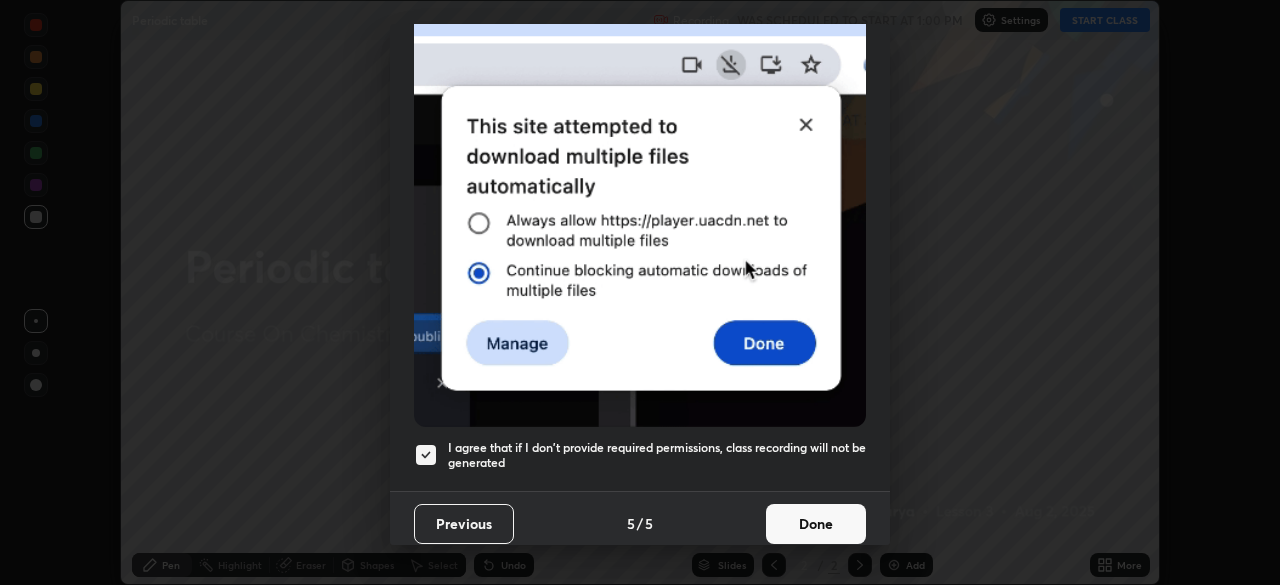 click on "Done" at bounding box center (816, 524) 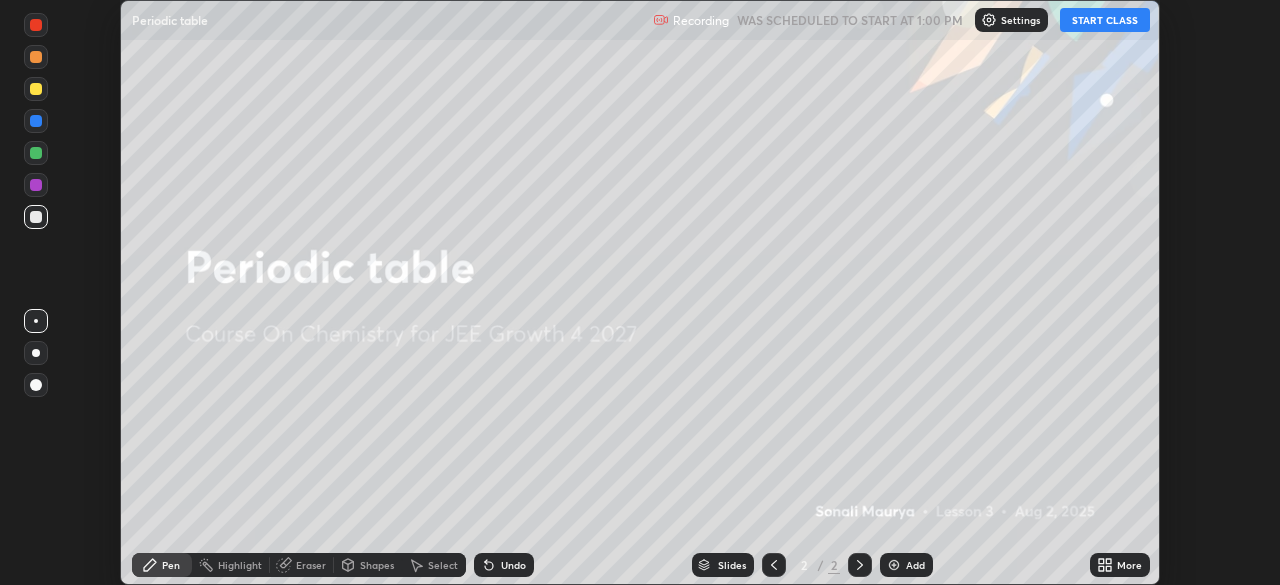 click on "START CLASS" at bounding box center [1105, 20] 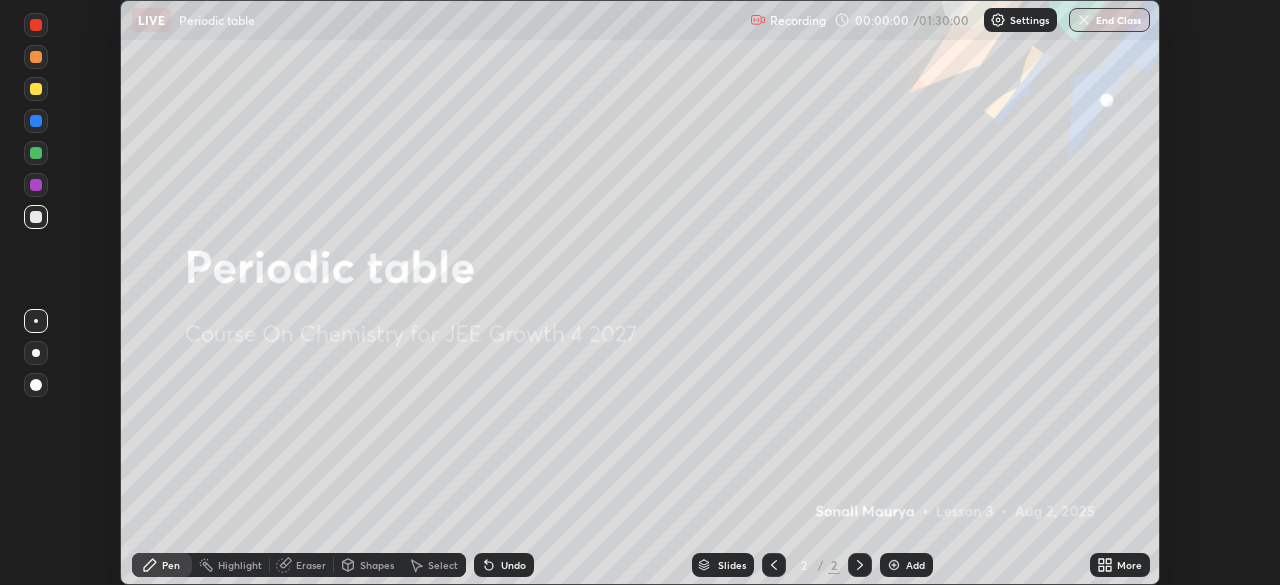 click on "End Class" at bounding box center [1109, 20] 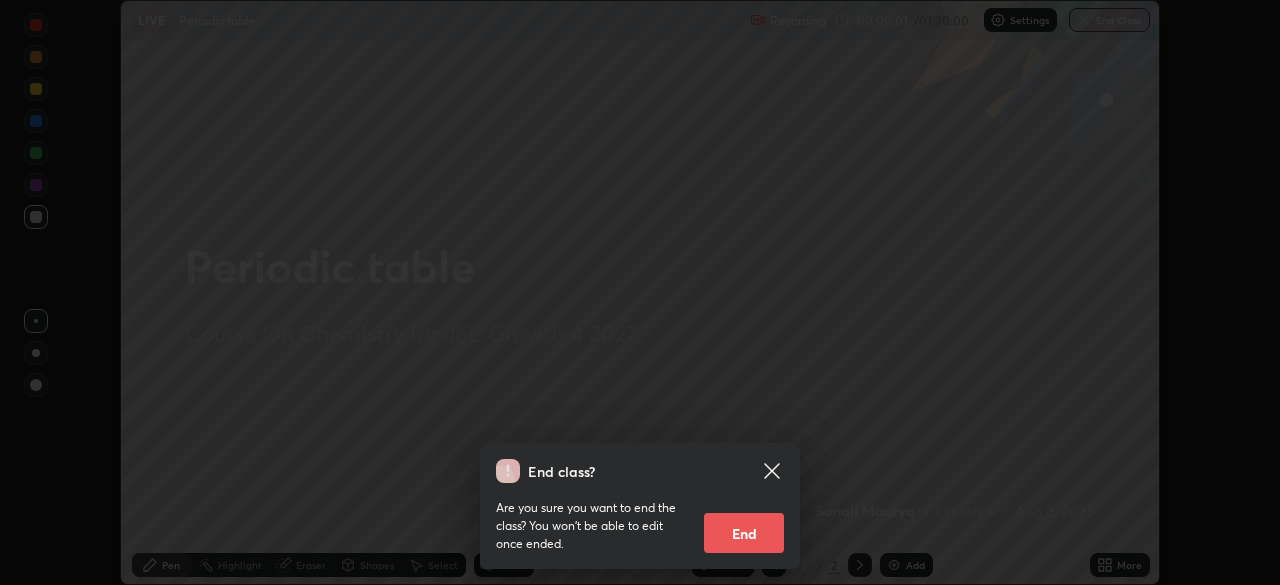 click 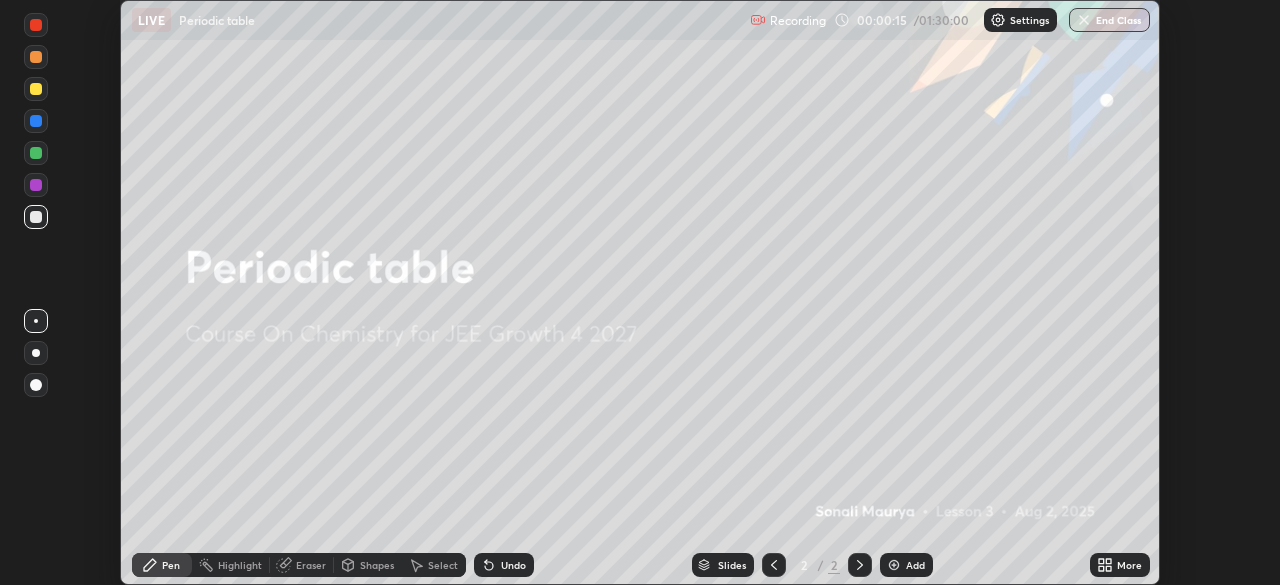 click on "More" at bounding box center (1120, 565) 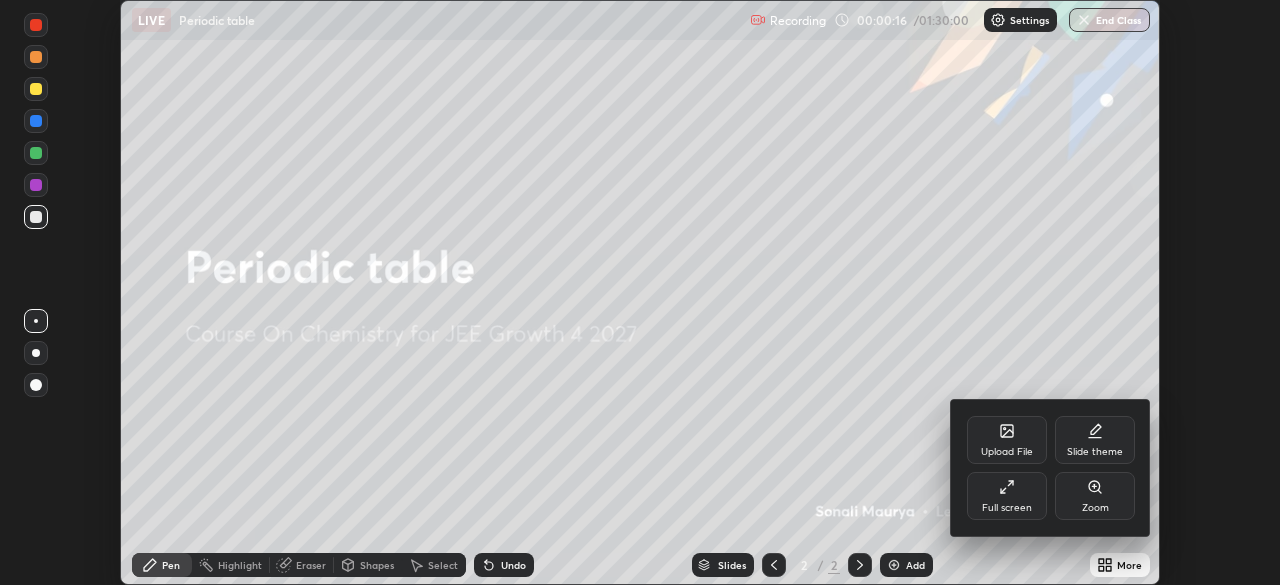 click on "Upload File" at bounding box center [1007, 440] 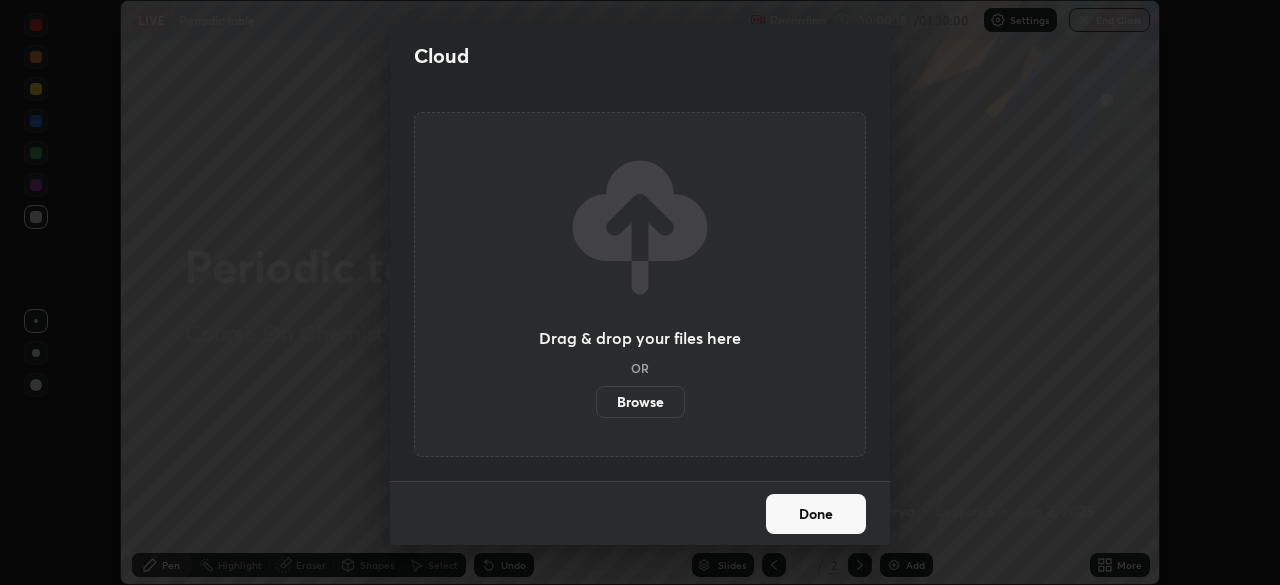 click on "Browse" at bounding box center [640, 402] 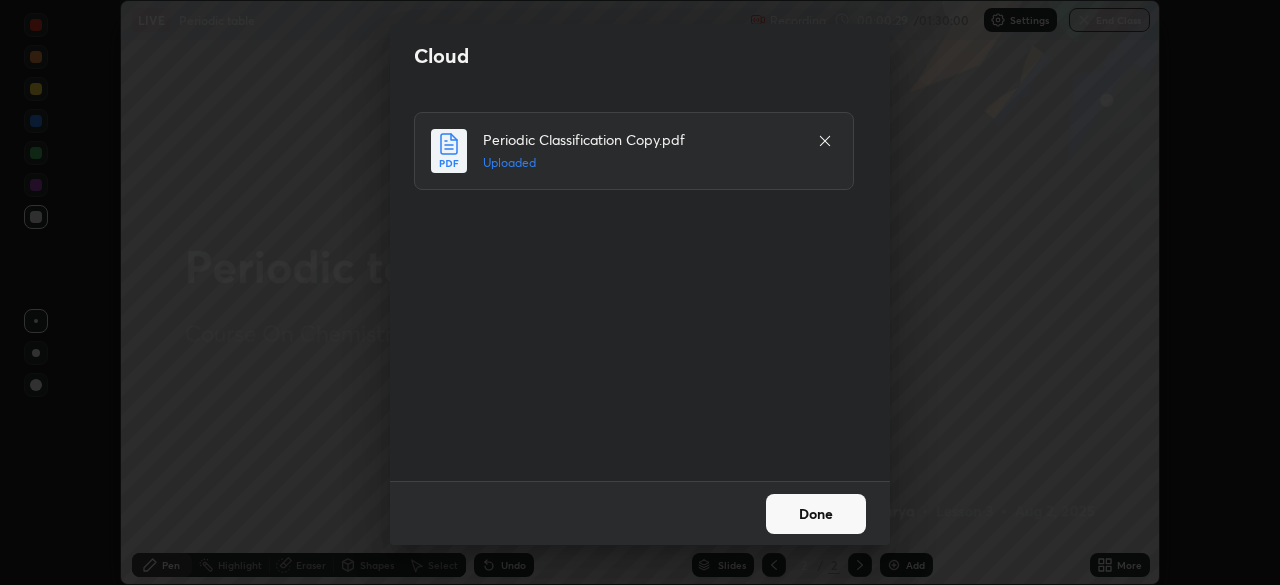 click on "Done" at bounding box center [816, 514] 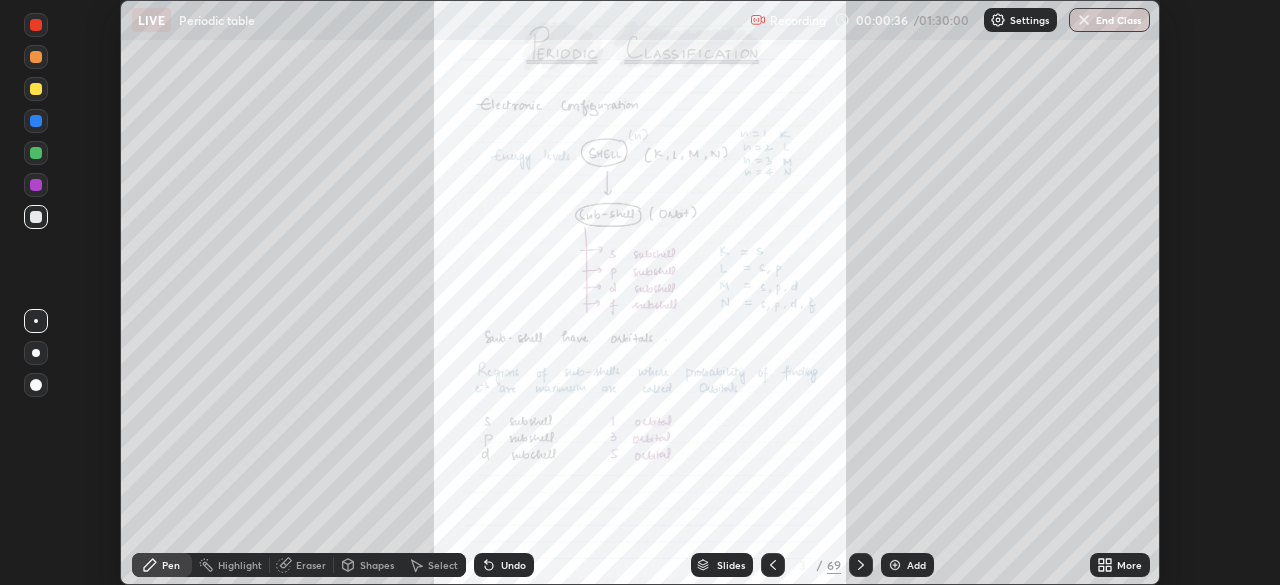 click on "Slides" at bounding box center [722, 565] 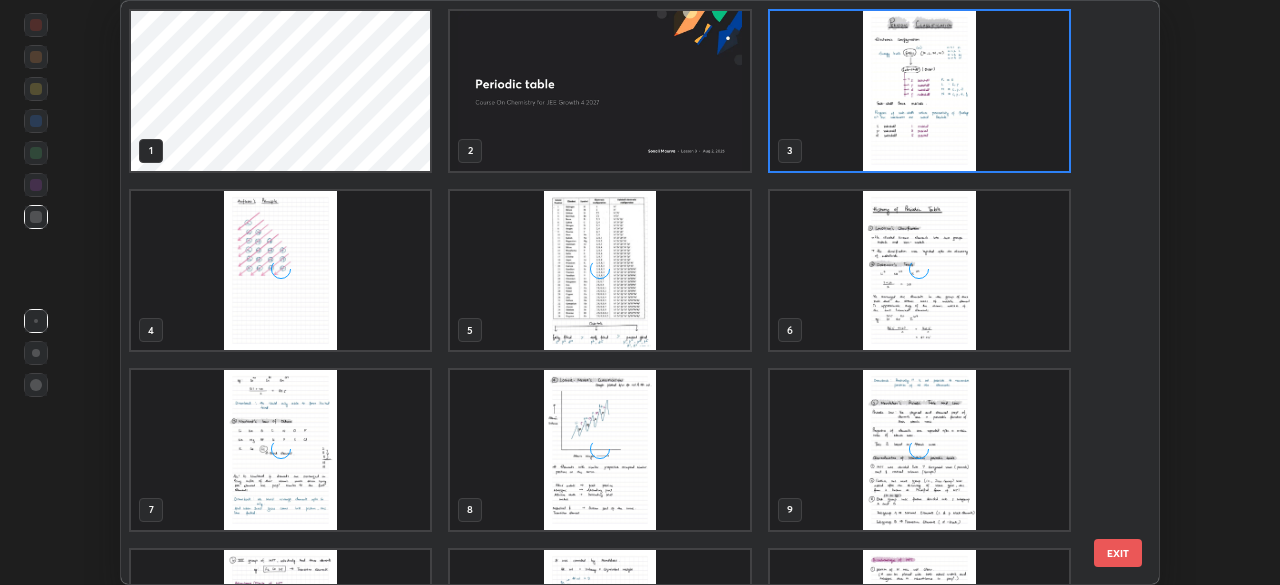 scroll, scrollTop: 7, scrollLeft: 11, axis: both 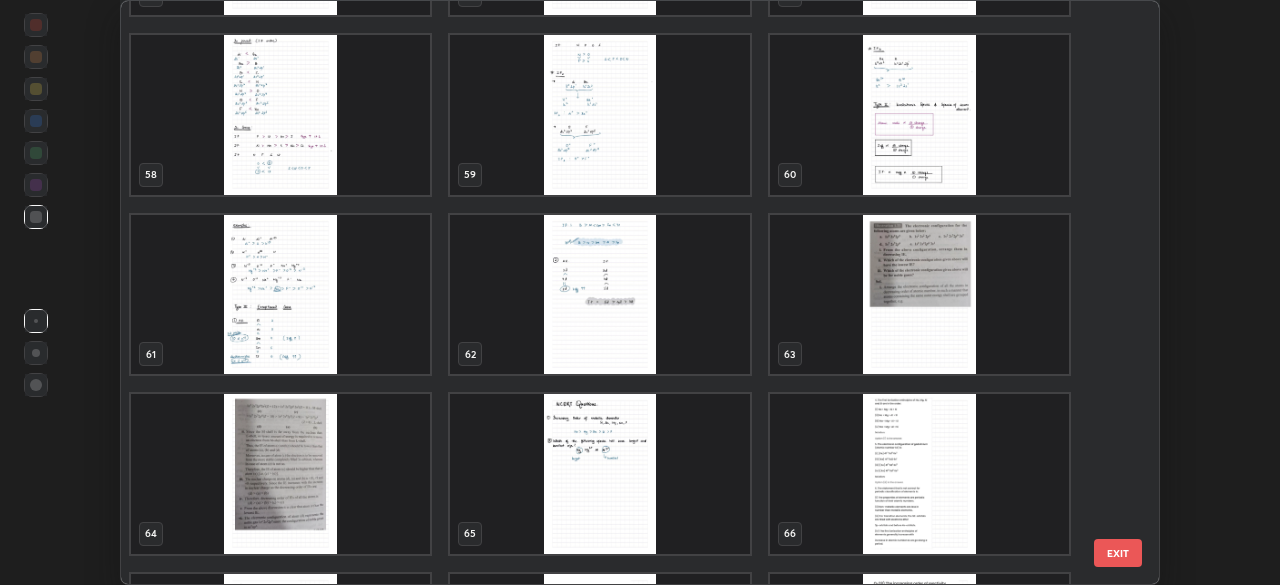 click at bounding box center (599, 295) 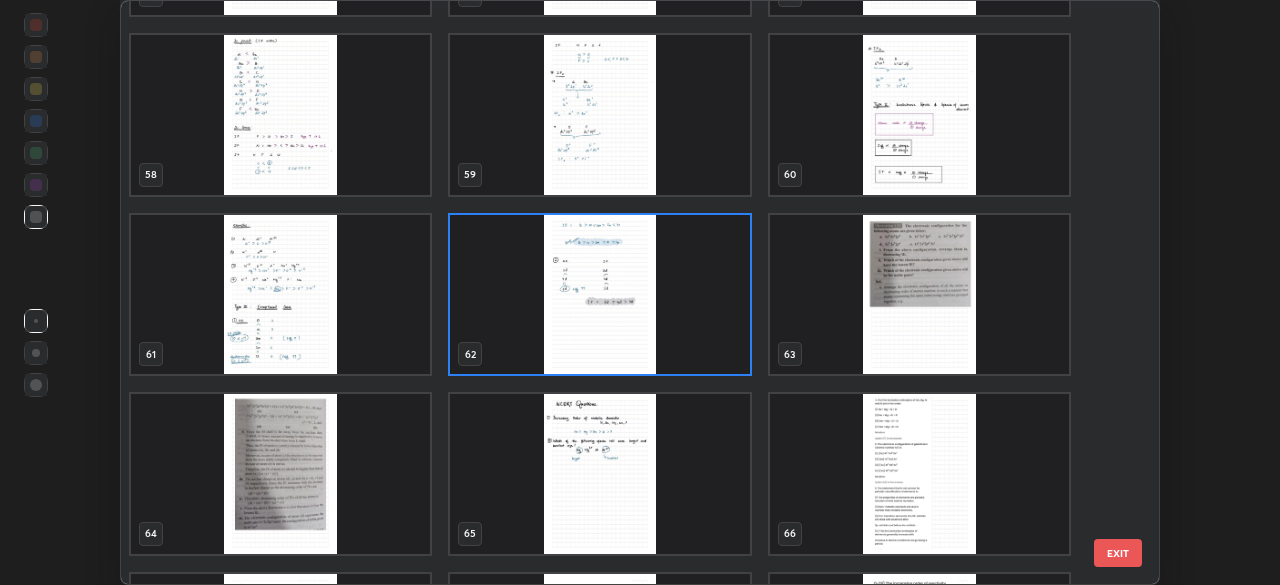 click at bounding box center (599, 295) 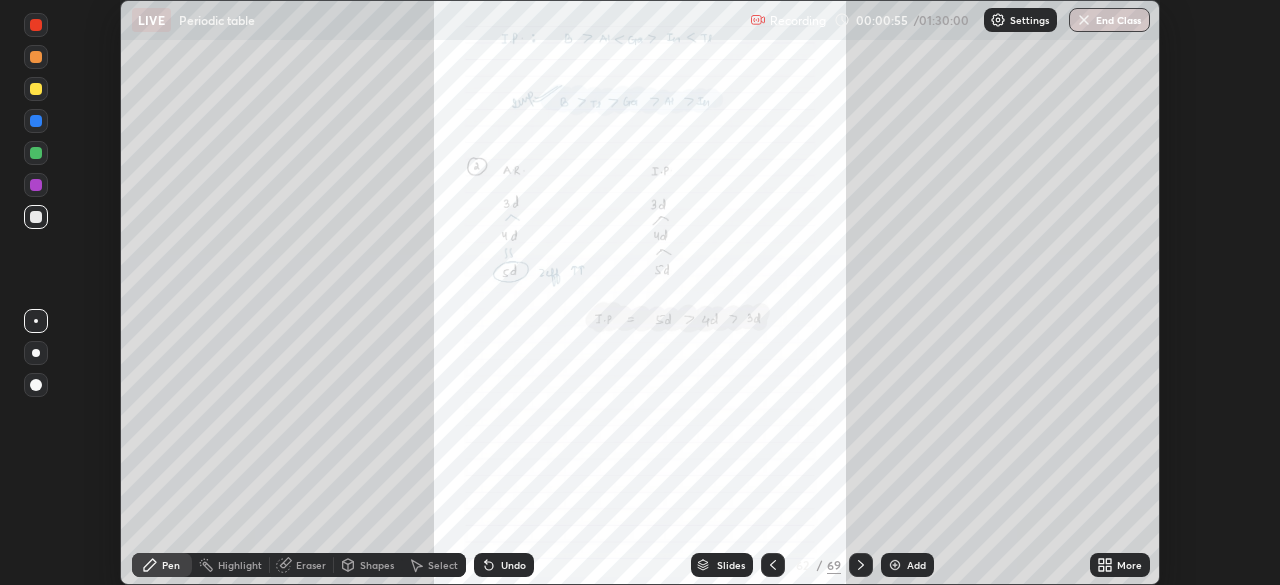 click on "More" at bounding box center [1129, 565] 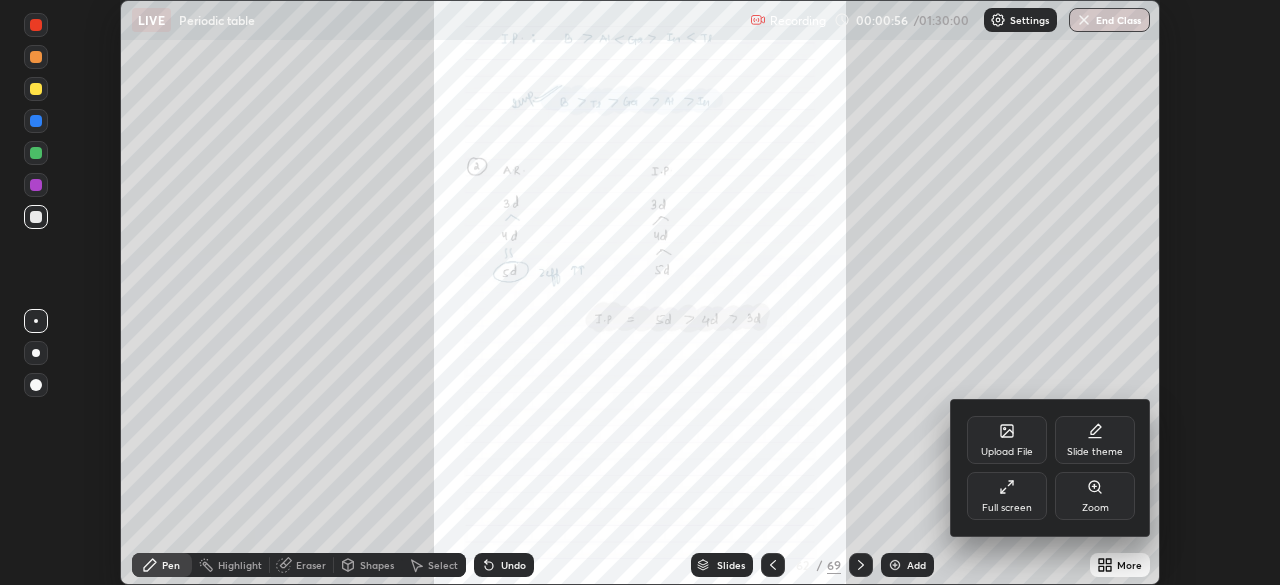 click on "Full screen" at bounding box center [1007, 496] 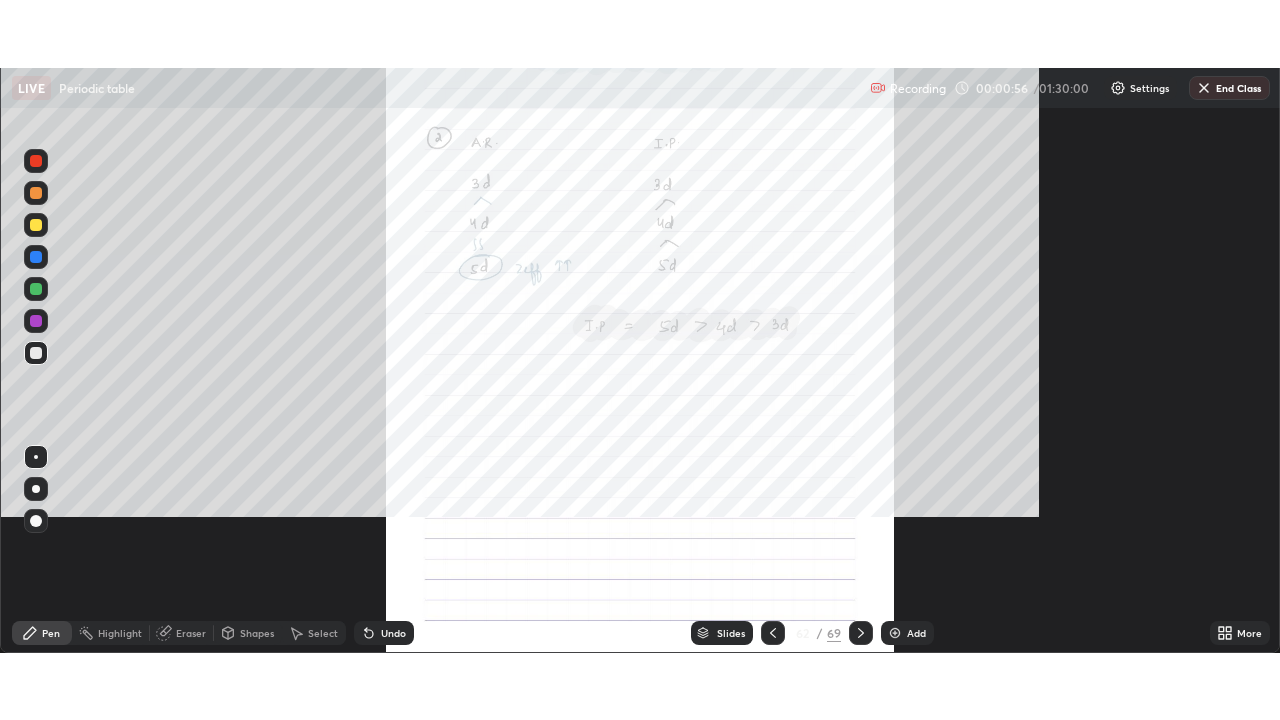 scroll, scrollTop: 99280, scrollLeft: 98720, axis: both 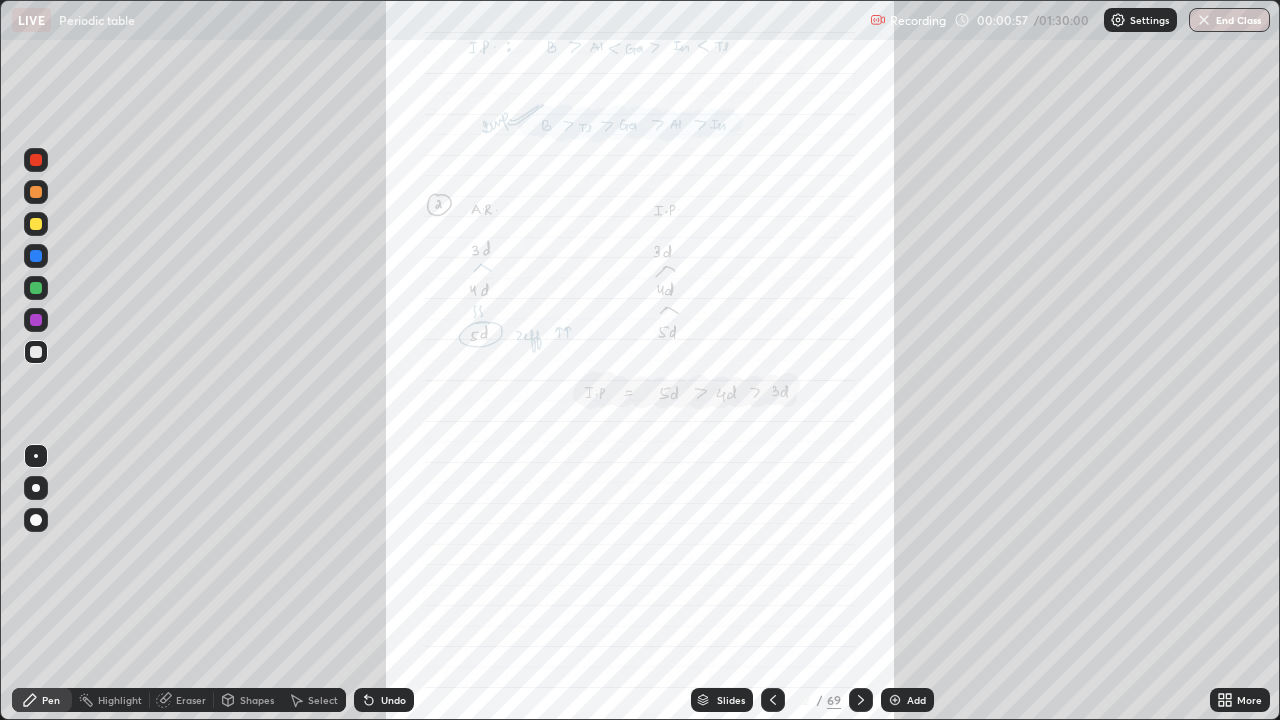 click 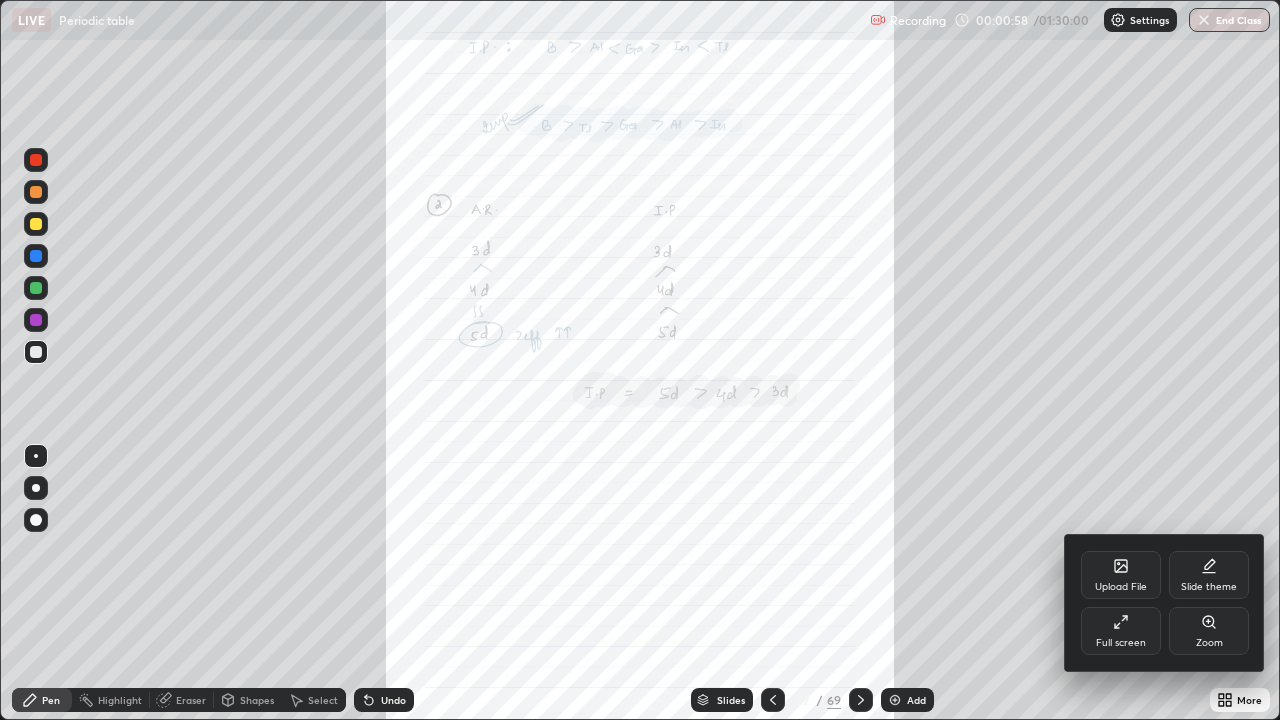 click on "Zoom" at bounding box center [1209, 631] 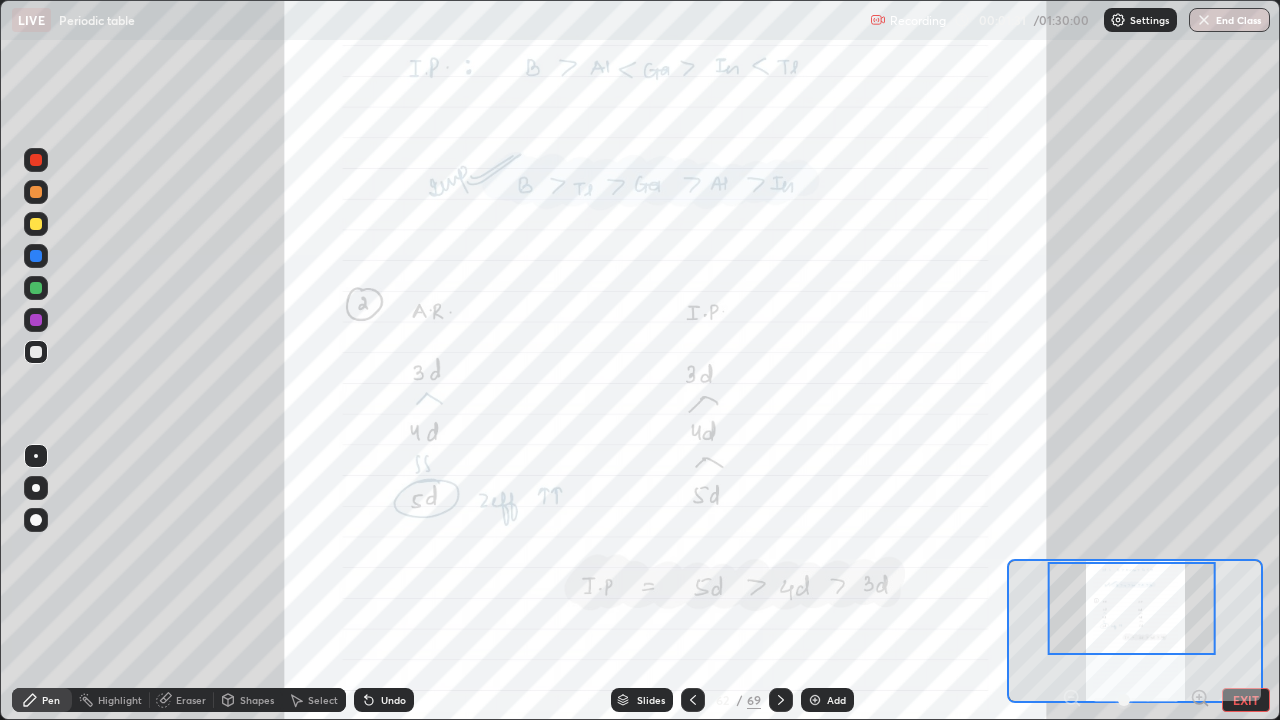 click 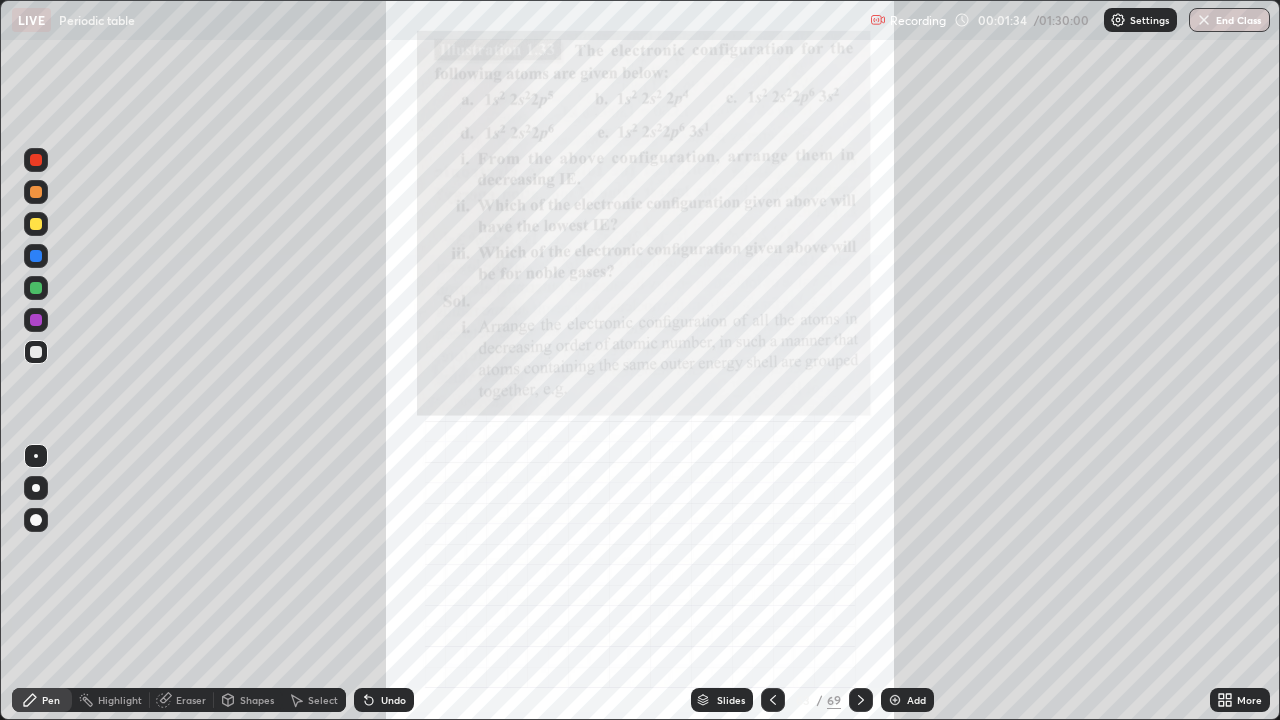 click on "More" at bounding box center [1240, 700] 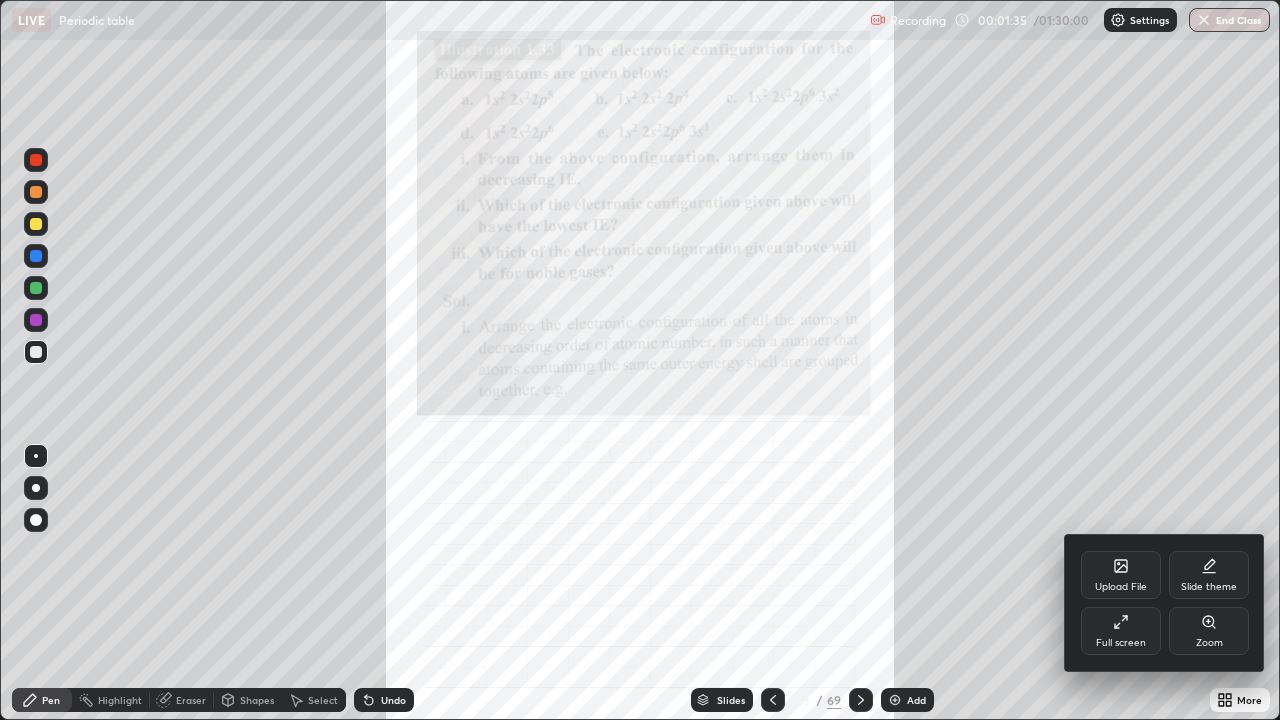 click on "Zoom" at bounding box center [1209, 631] 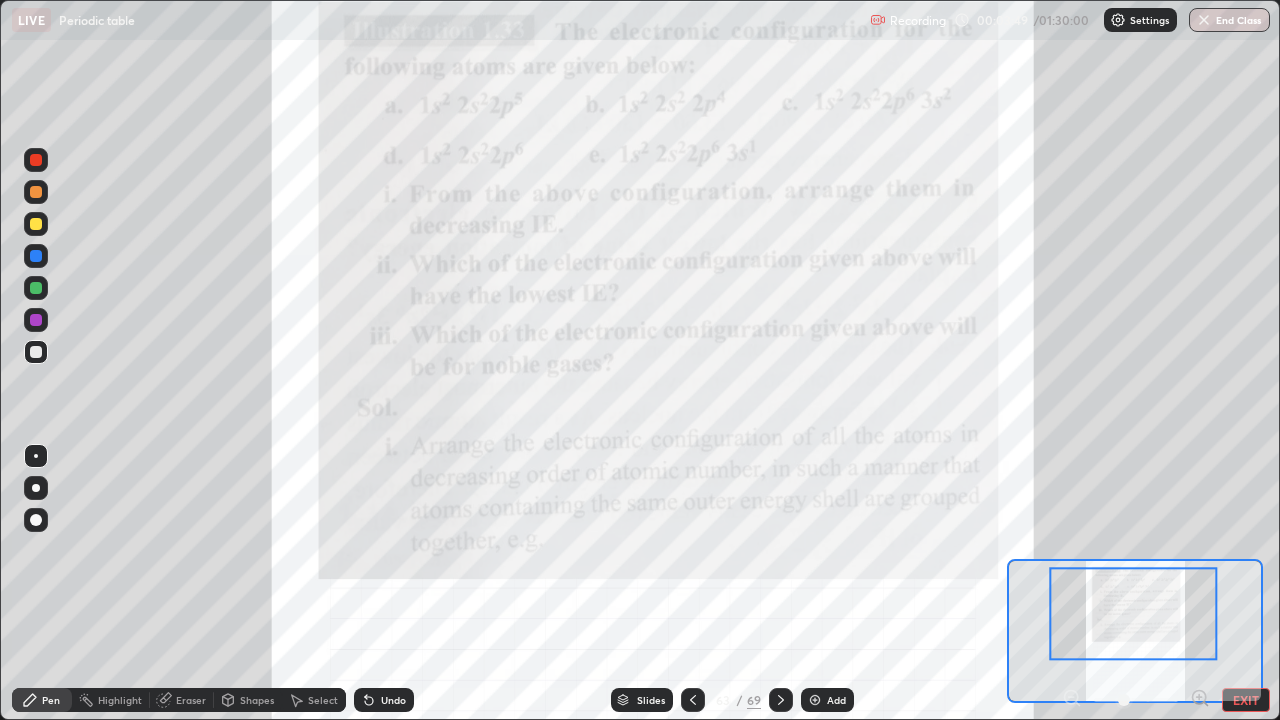click at bounding box center (36, 320) 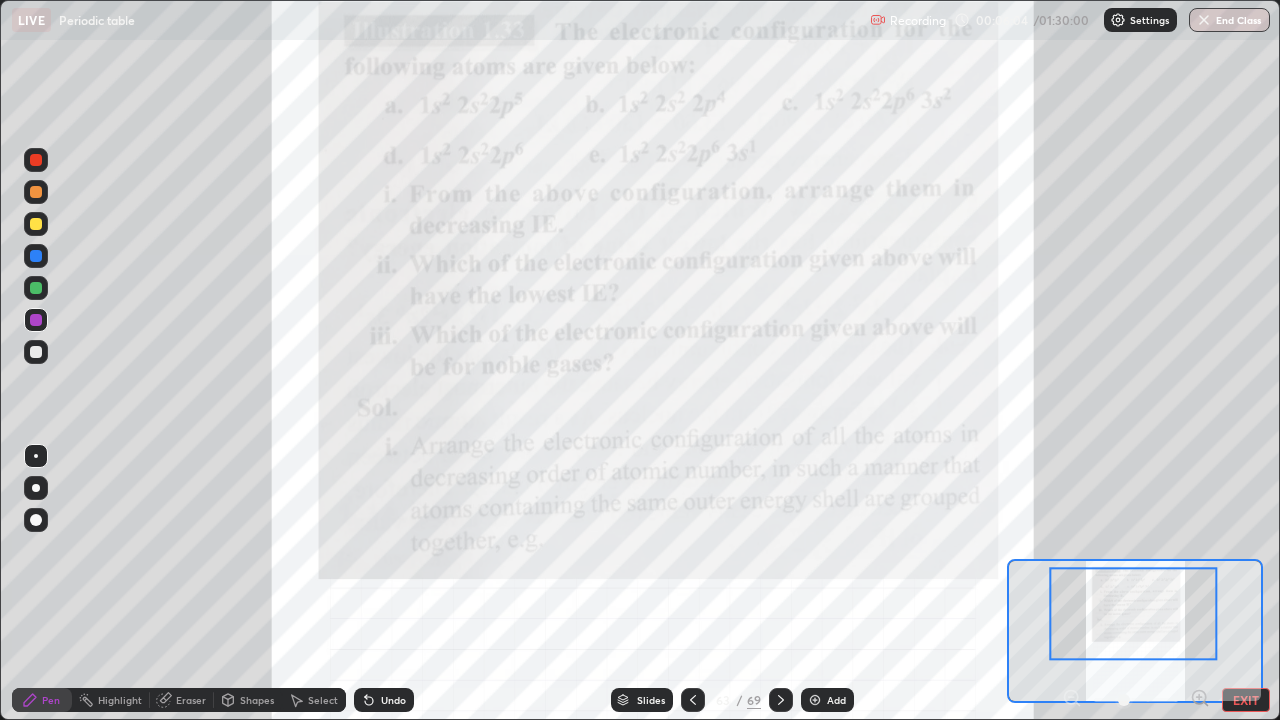 click at bounding box center [781, 700] 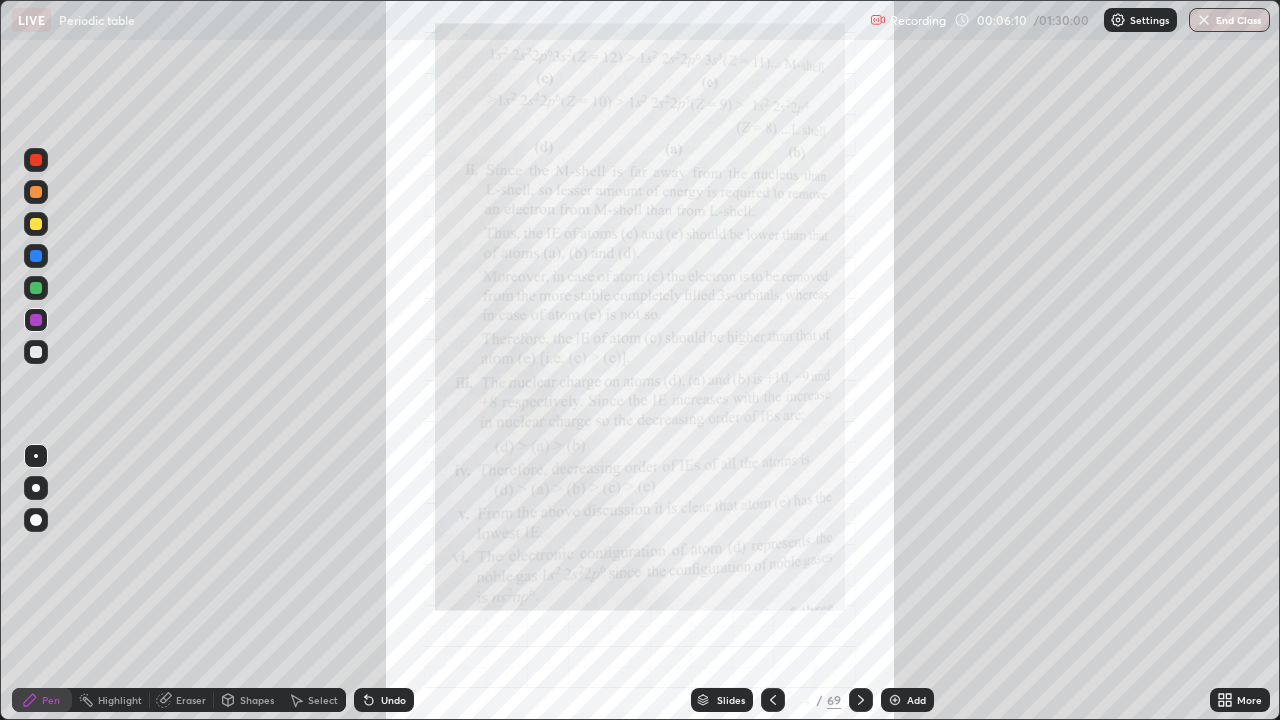 click 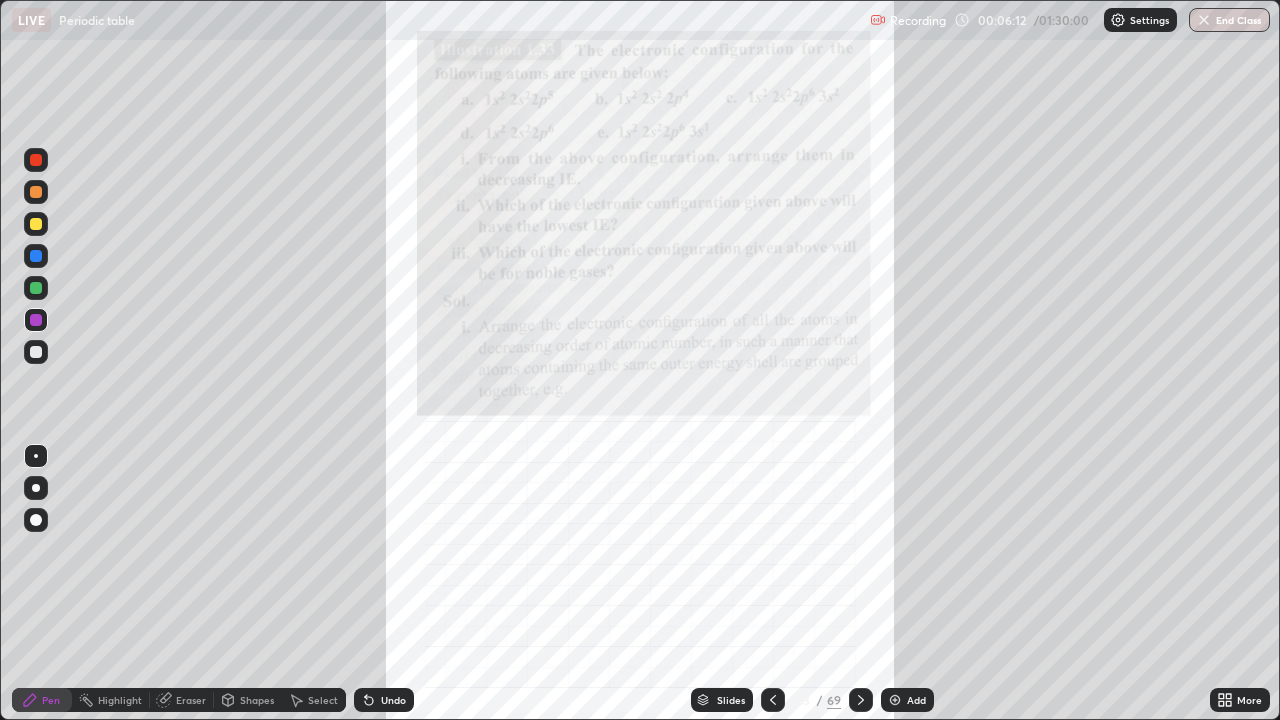 click 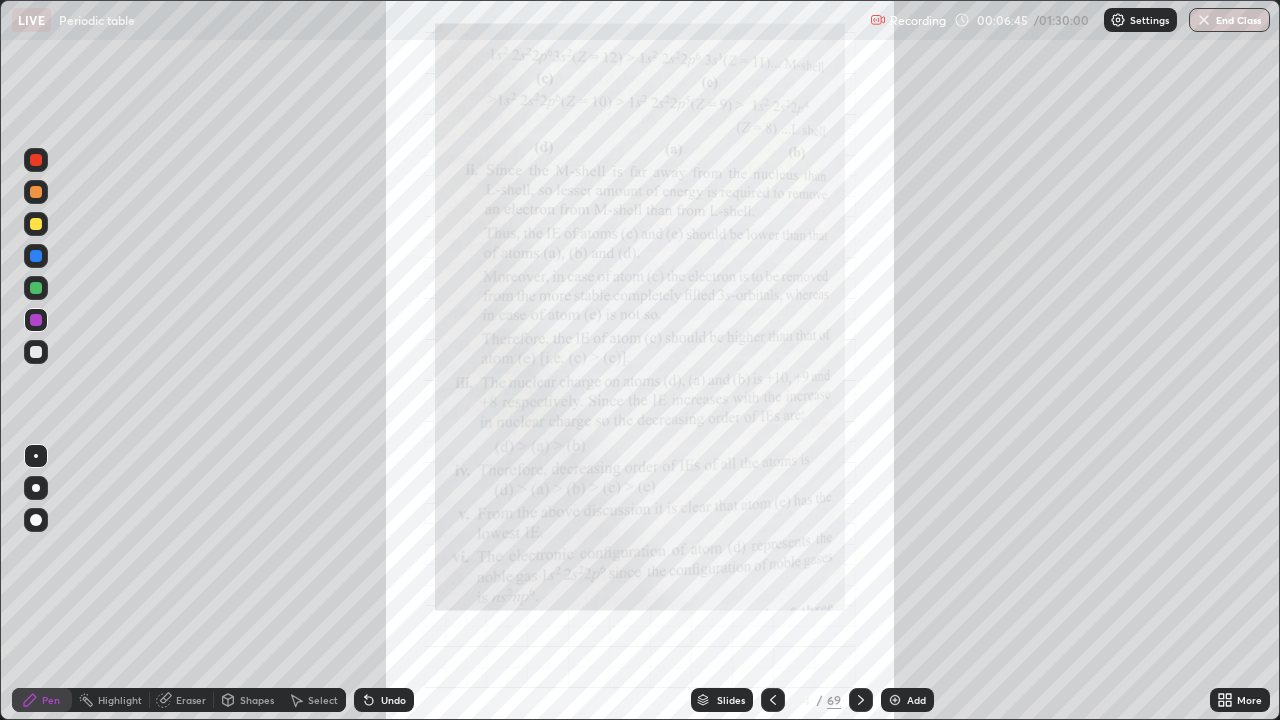 click 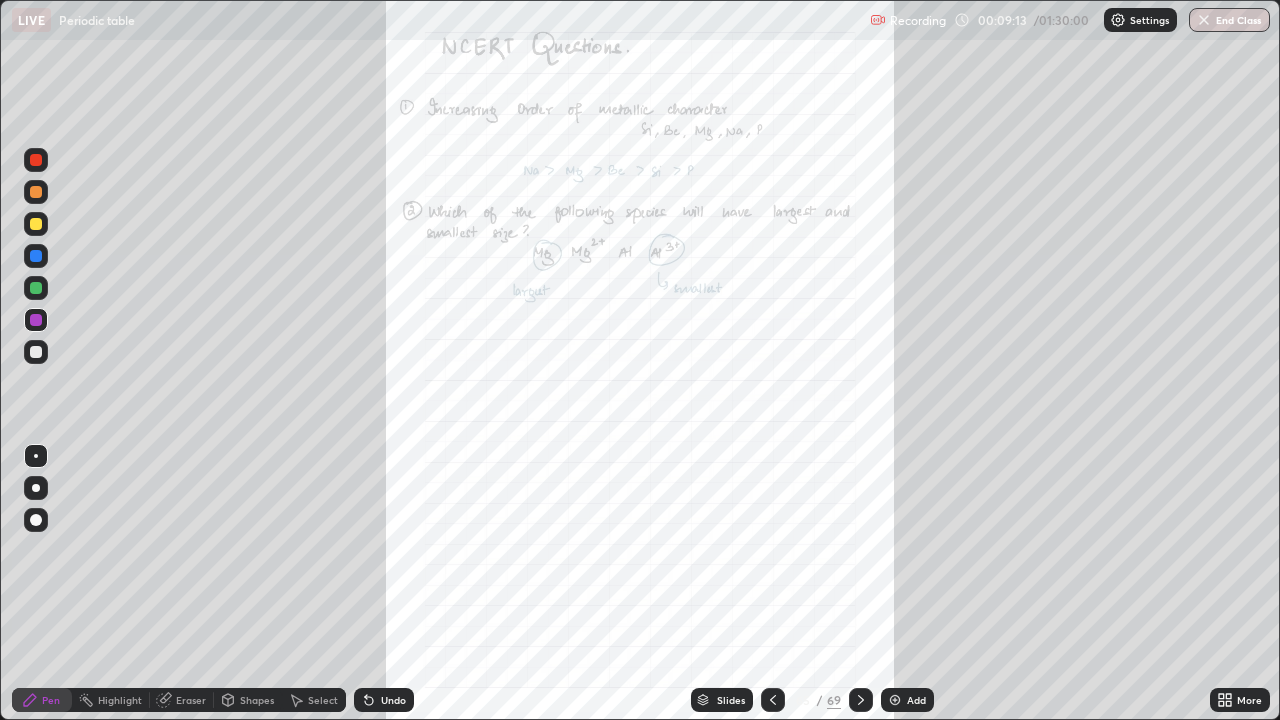 click 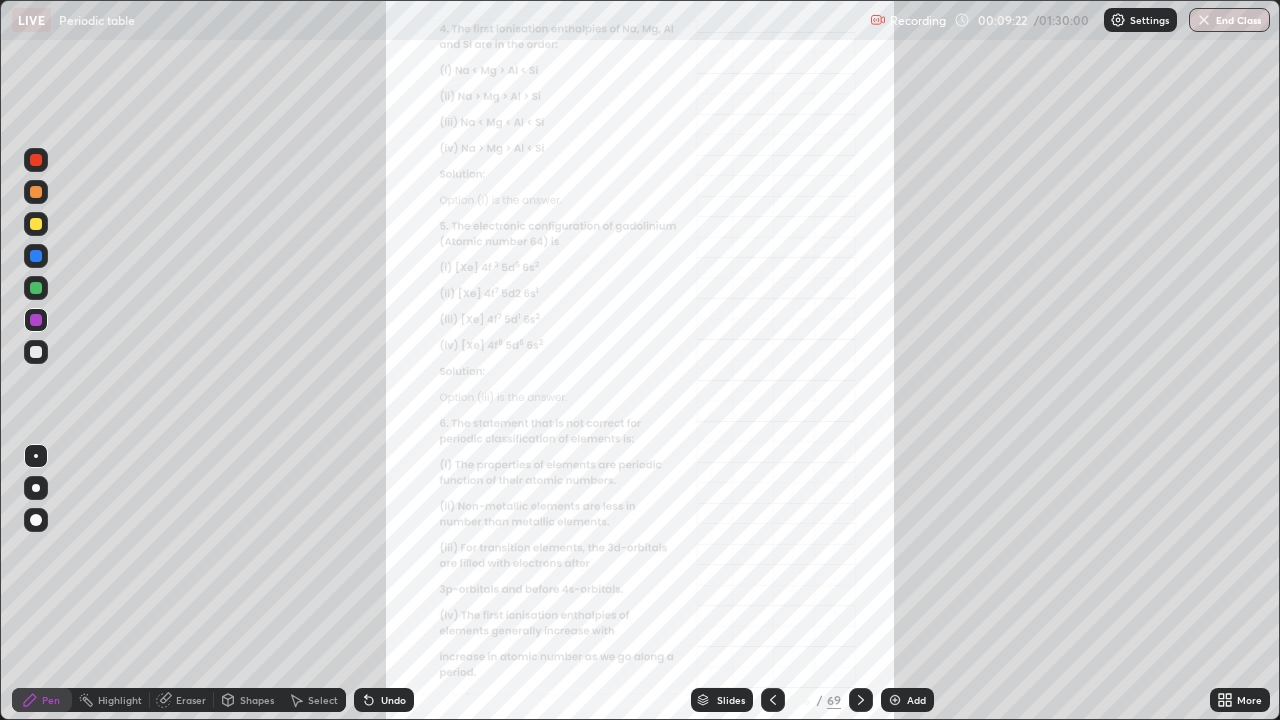 click at bounding box center (895, 700) 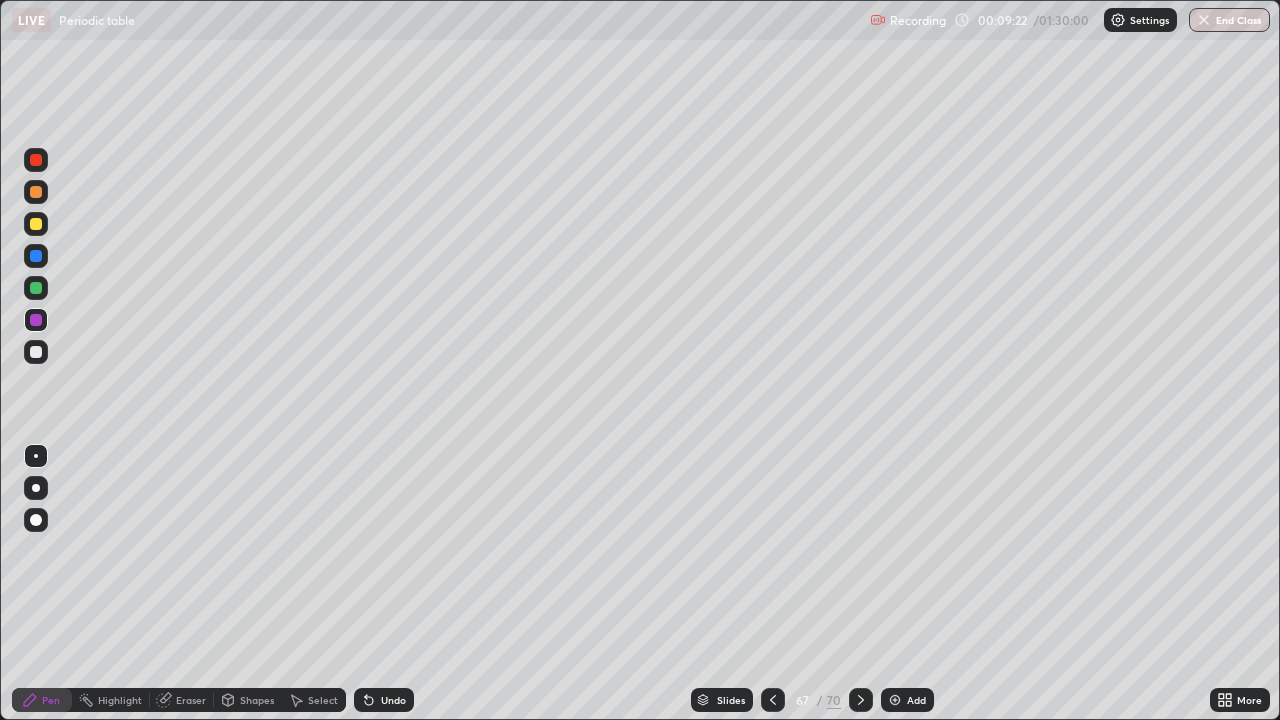 click at bounding box center (895, 700) 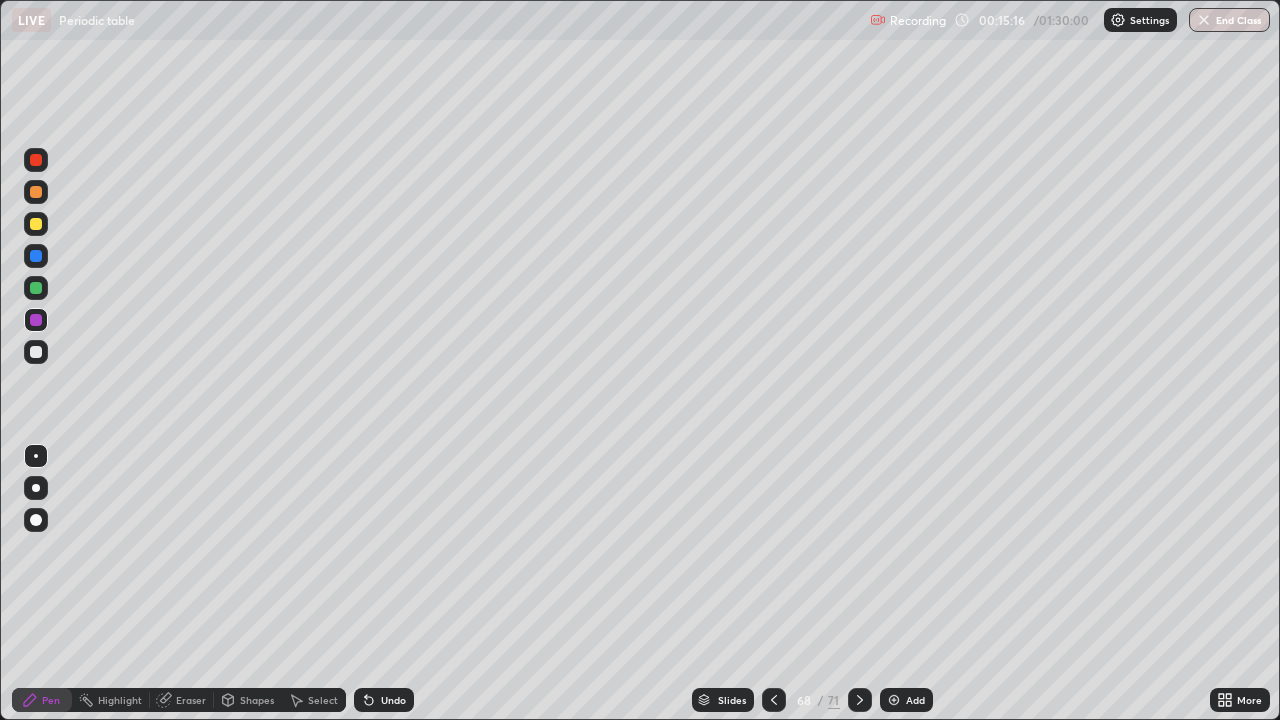 click on "Eraser" at bounding box center (191, 700) 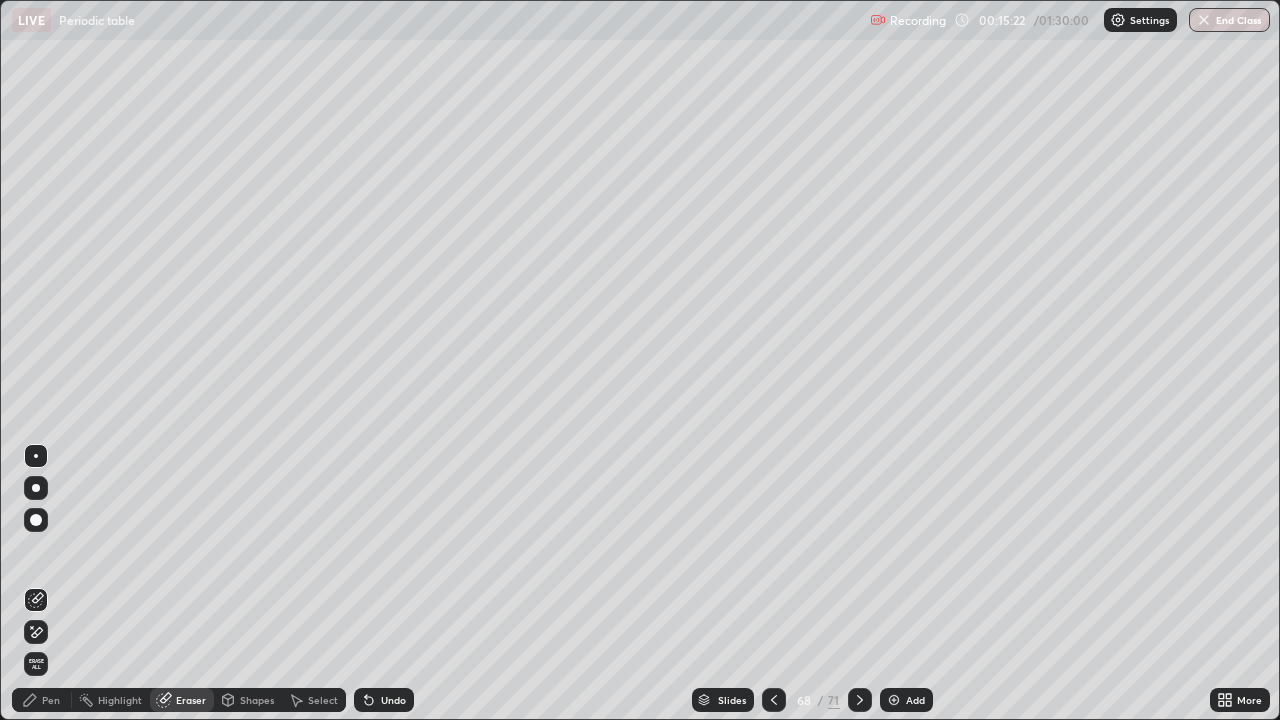 click on "Pen" at bounding box center [51, 700] 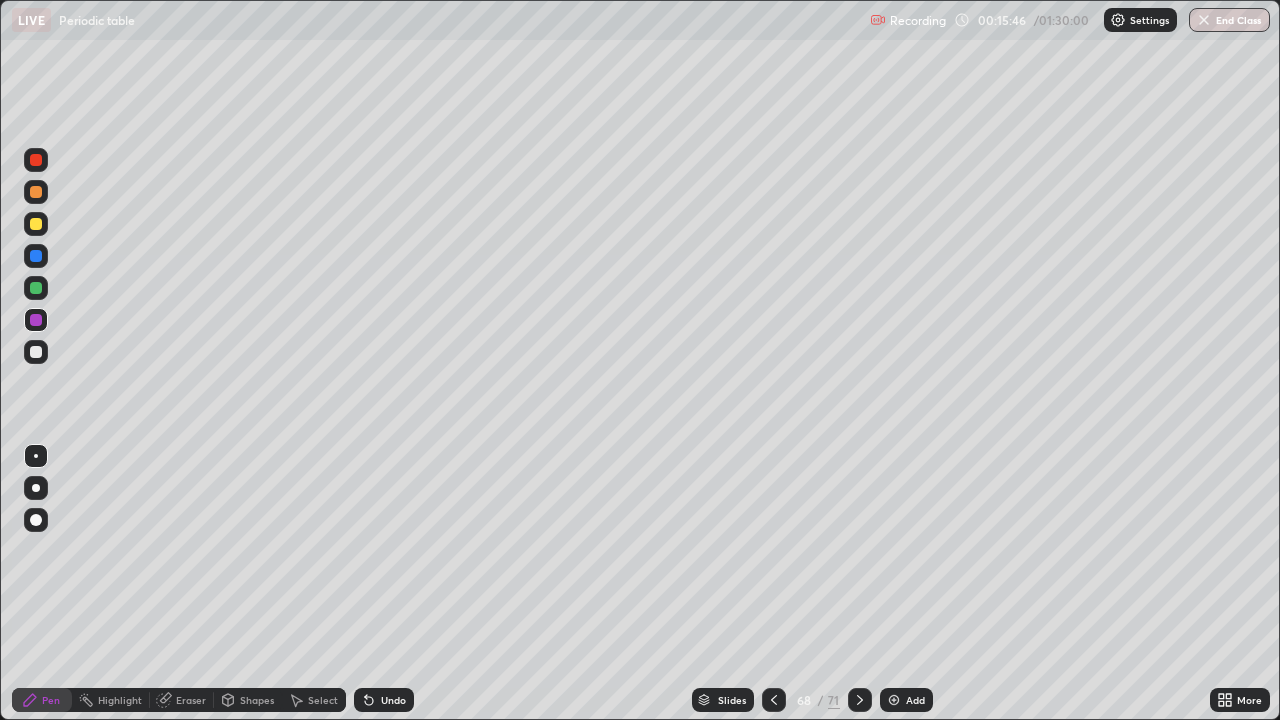 click on "Eraser" at bounding box center [191, 700] 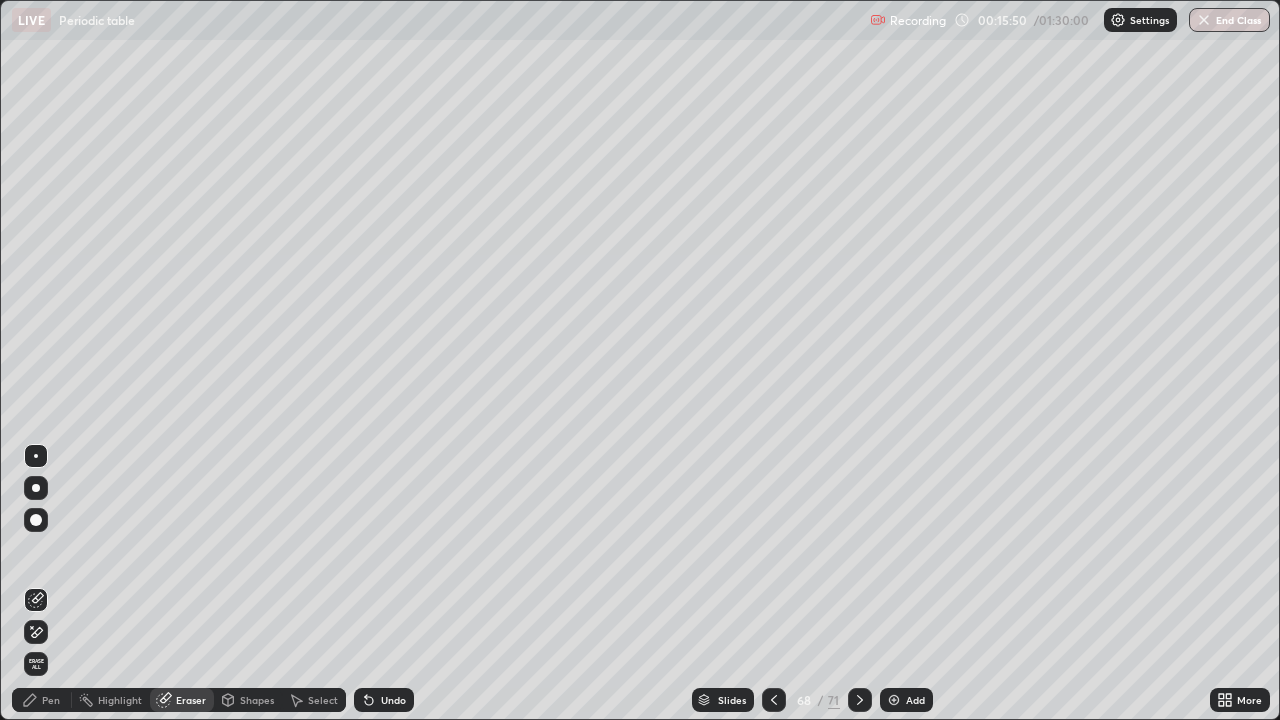 click on "Pen" at bounding box center [42, 700] 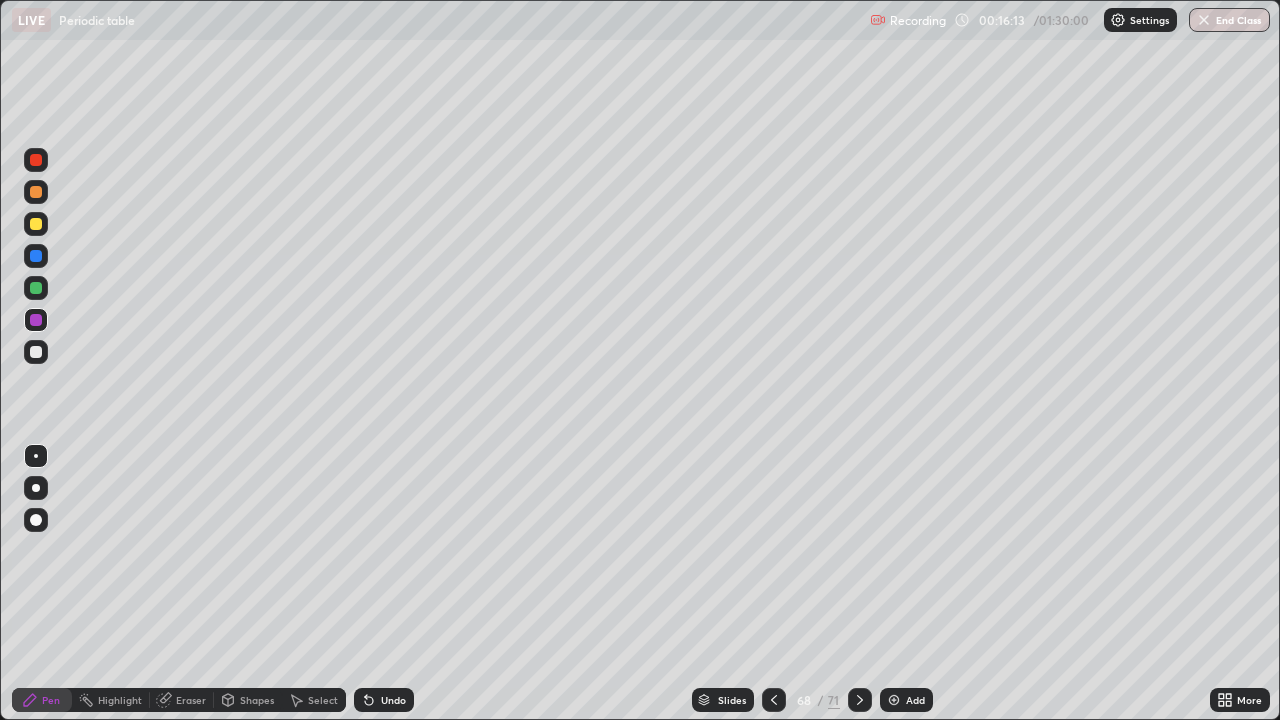 click at bounding box center (894, 700) 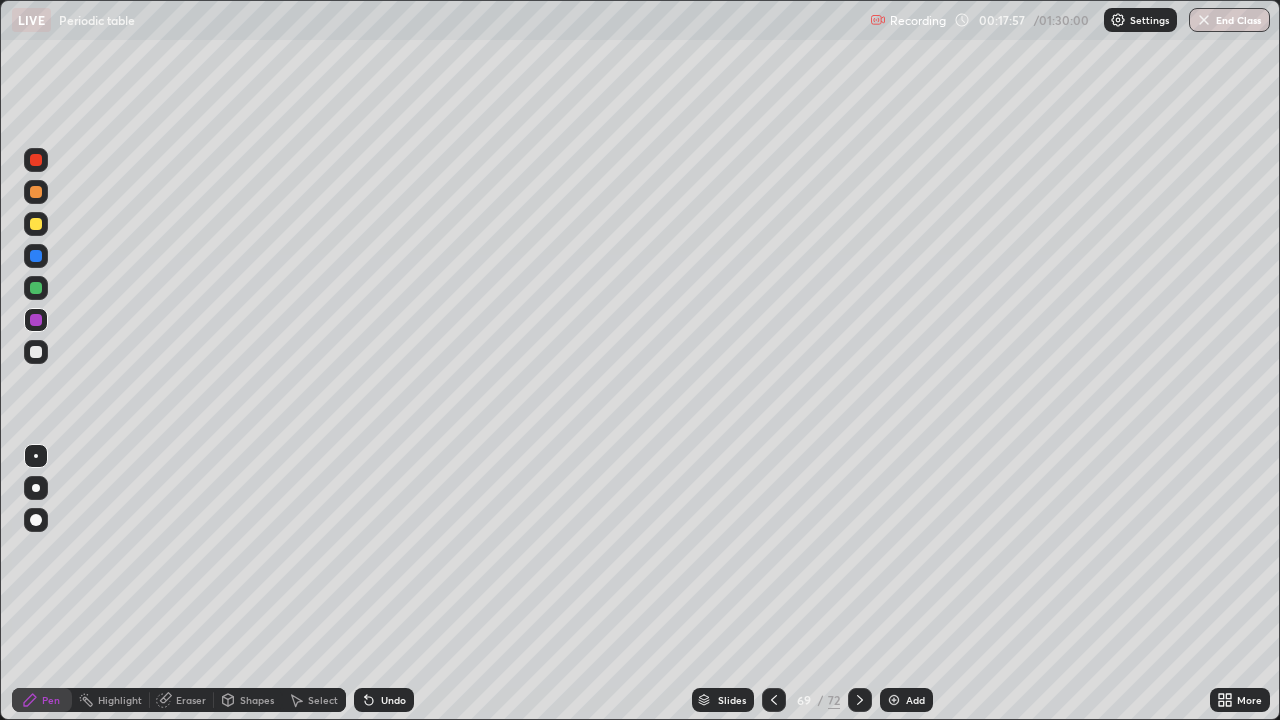 click 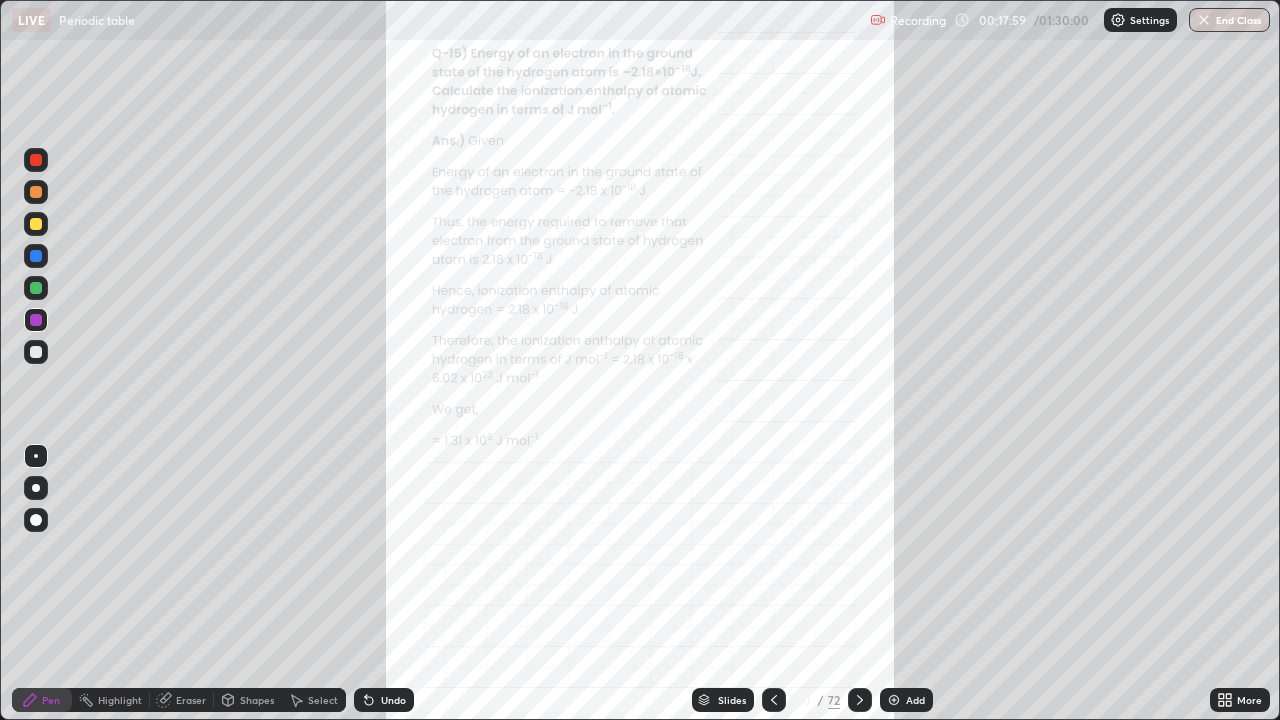 click 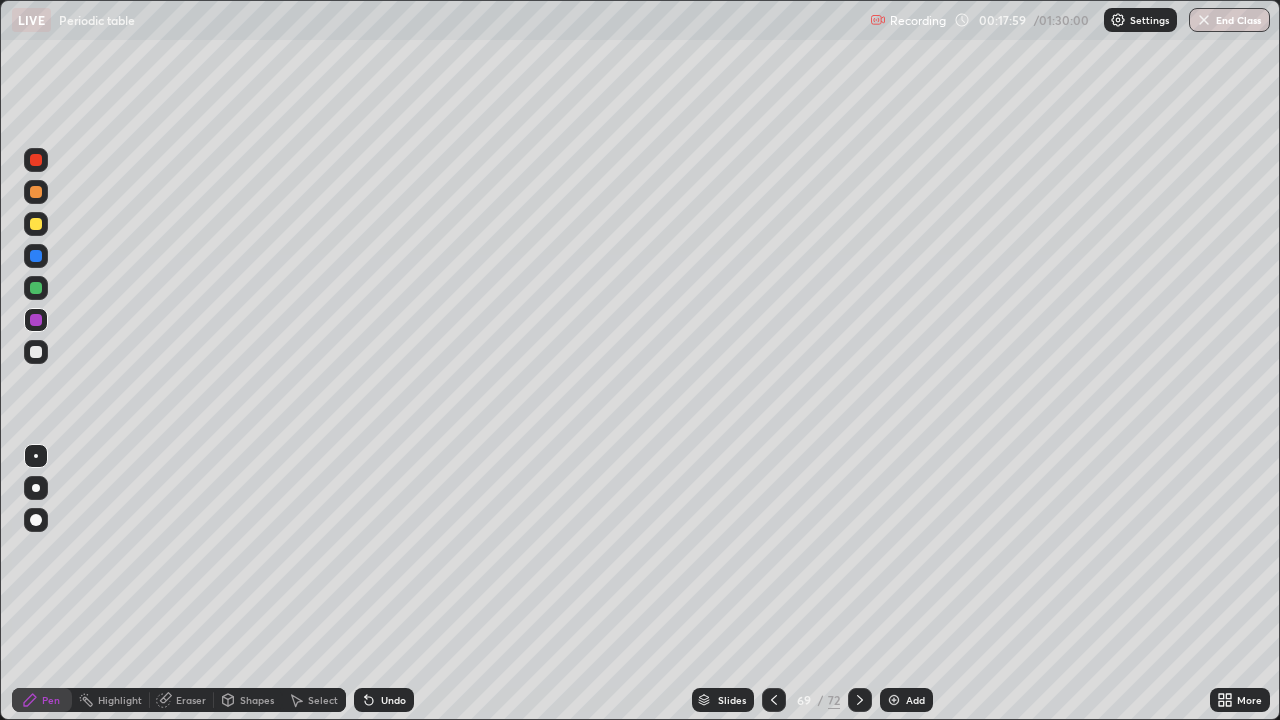 click at bounding box center [894, 700] 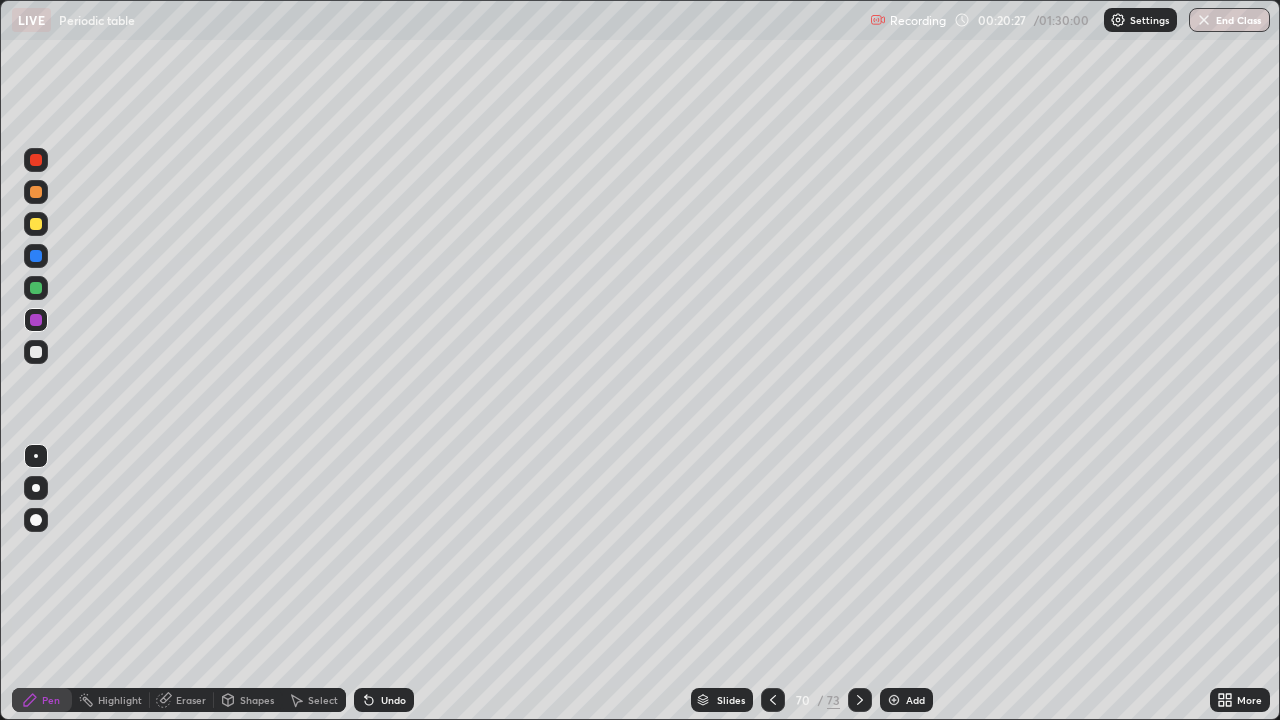 click on "Eraser" at bounding box center [182, 700] 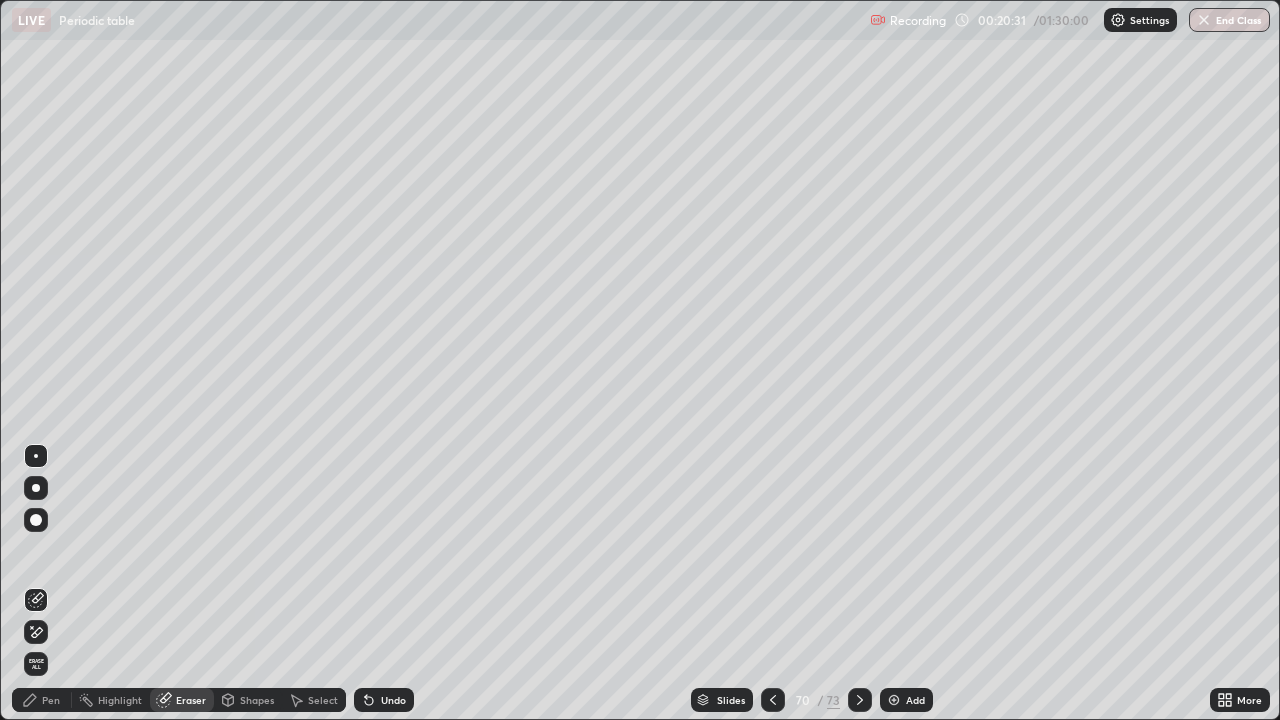 click at bounding box center (36, 488) 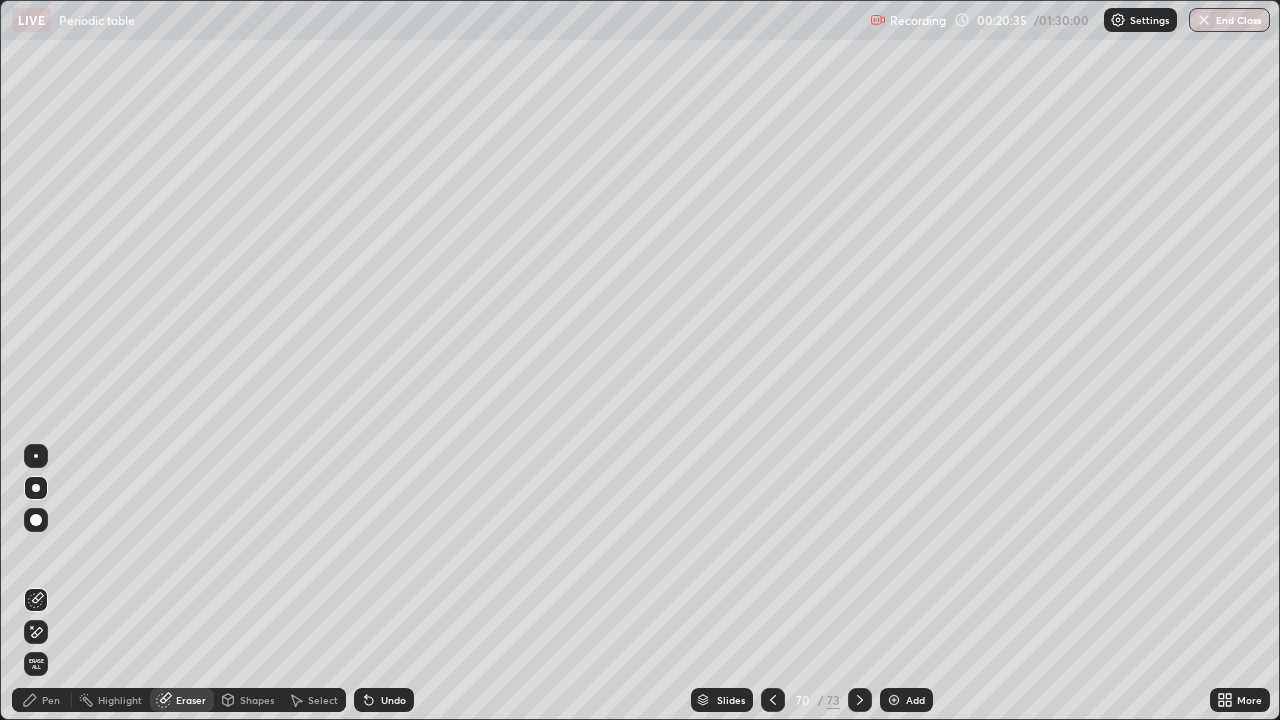 click on "Pen" at bounding box center (42, 700) 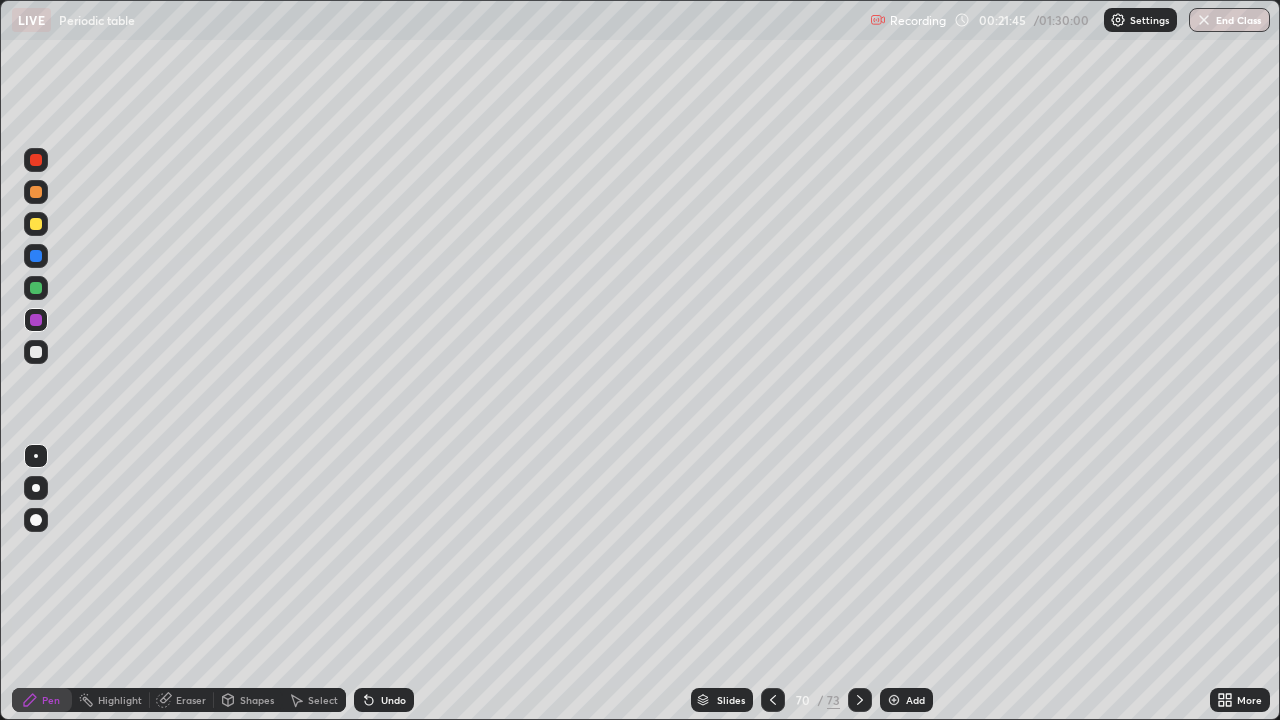 click on "Add" at bounding box center [906, 700] 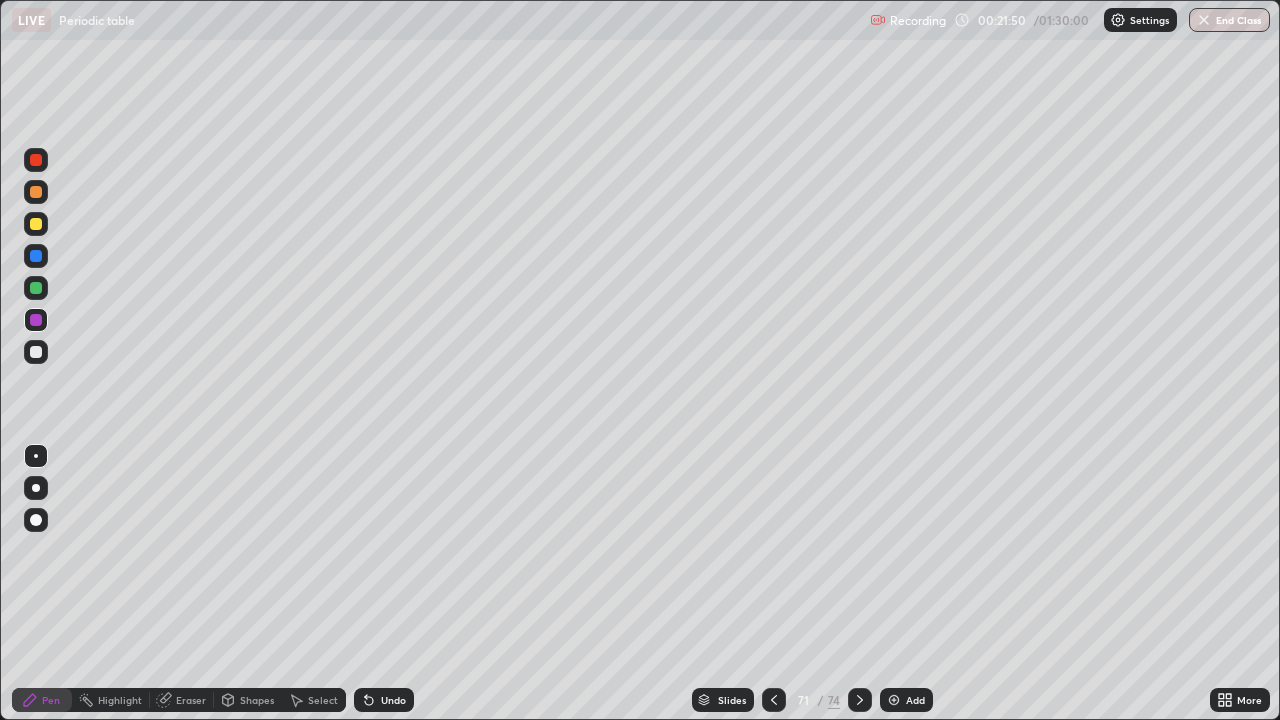 click at bounding box center [774, 700] 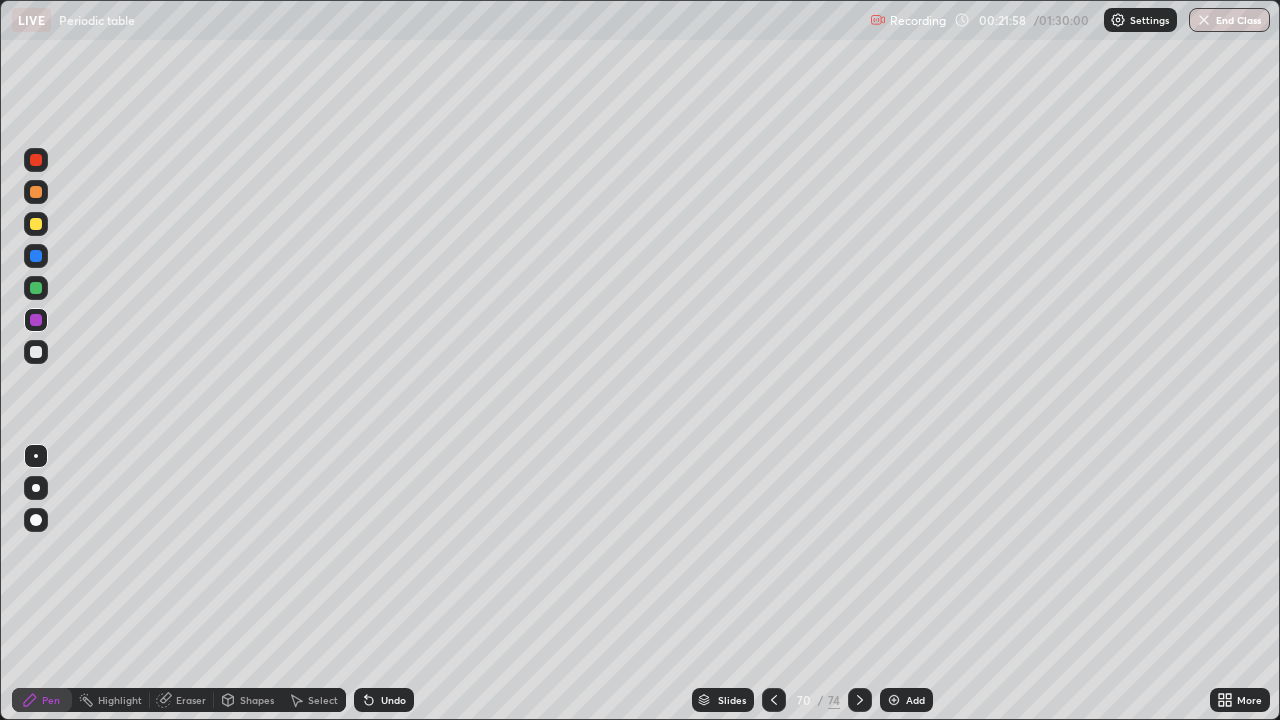 click 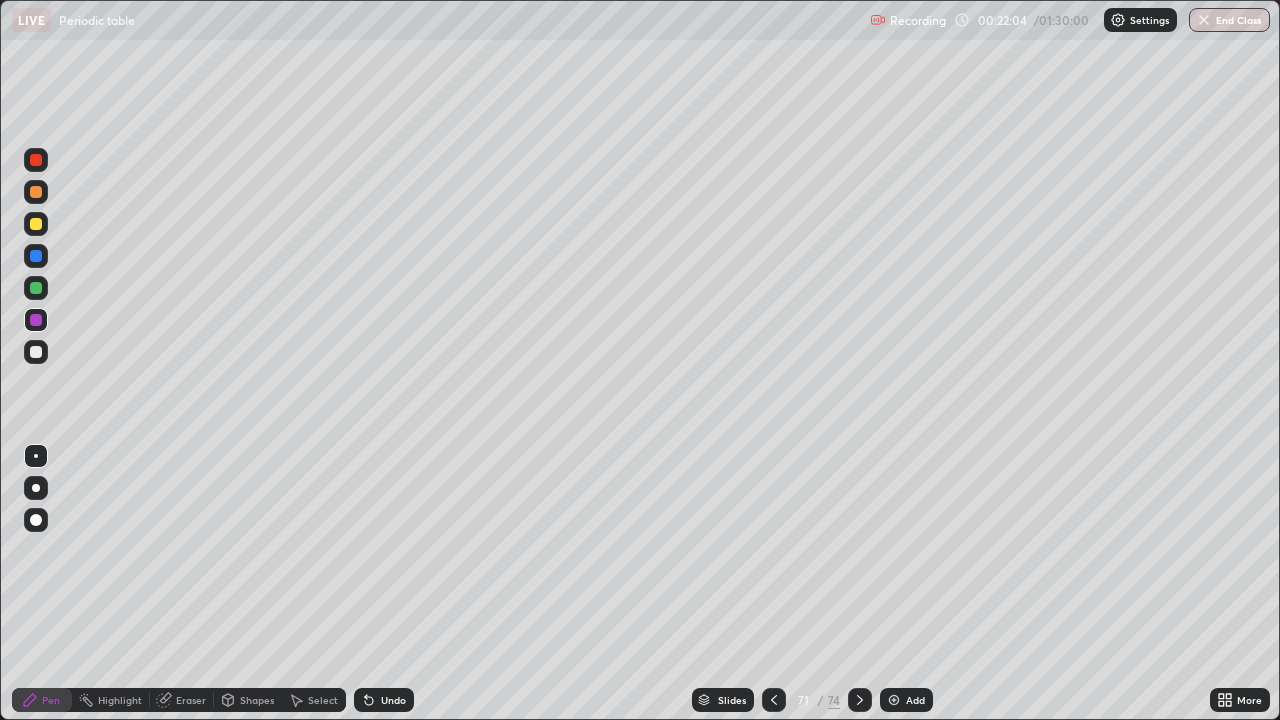 click on "Undo" at bounding box center (384, 700) 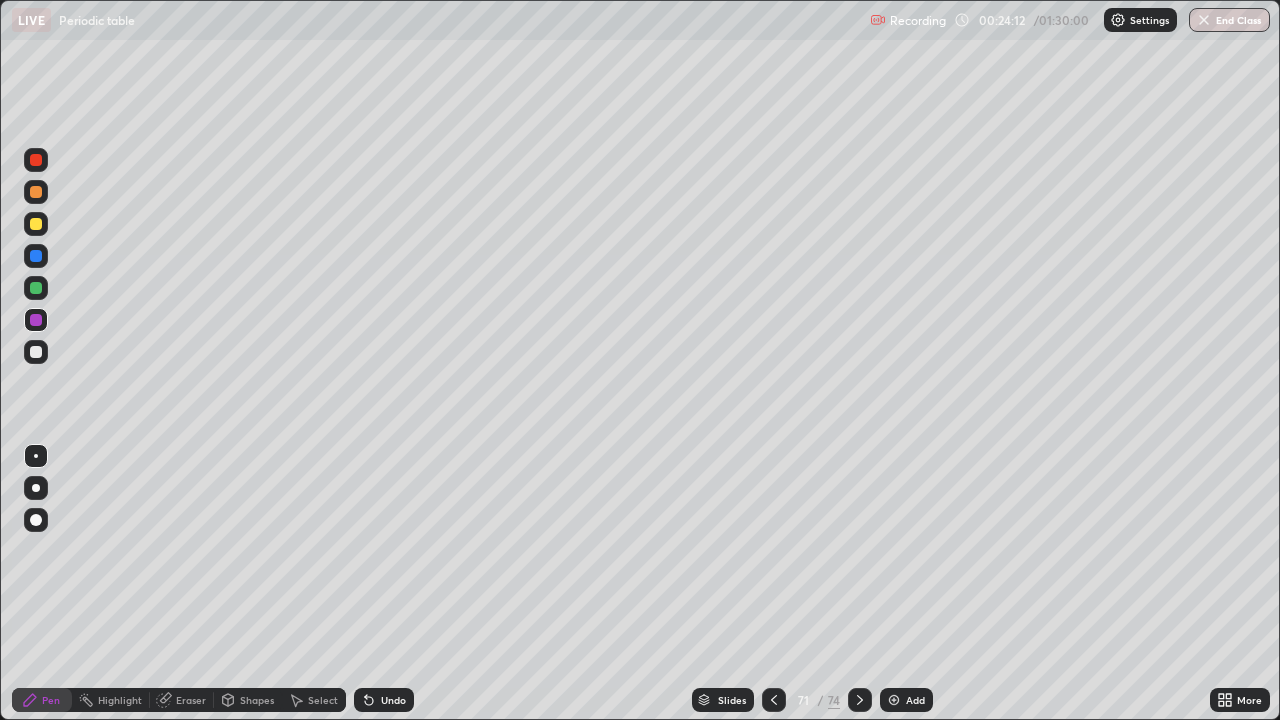 click 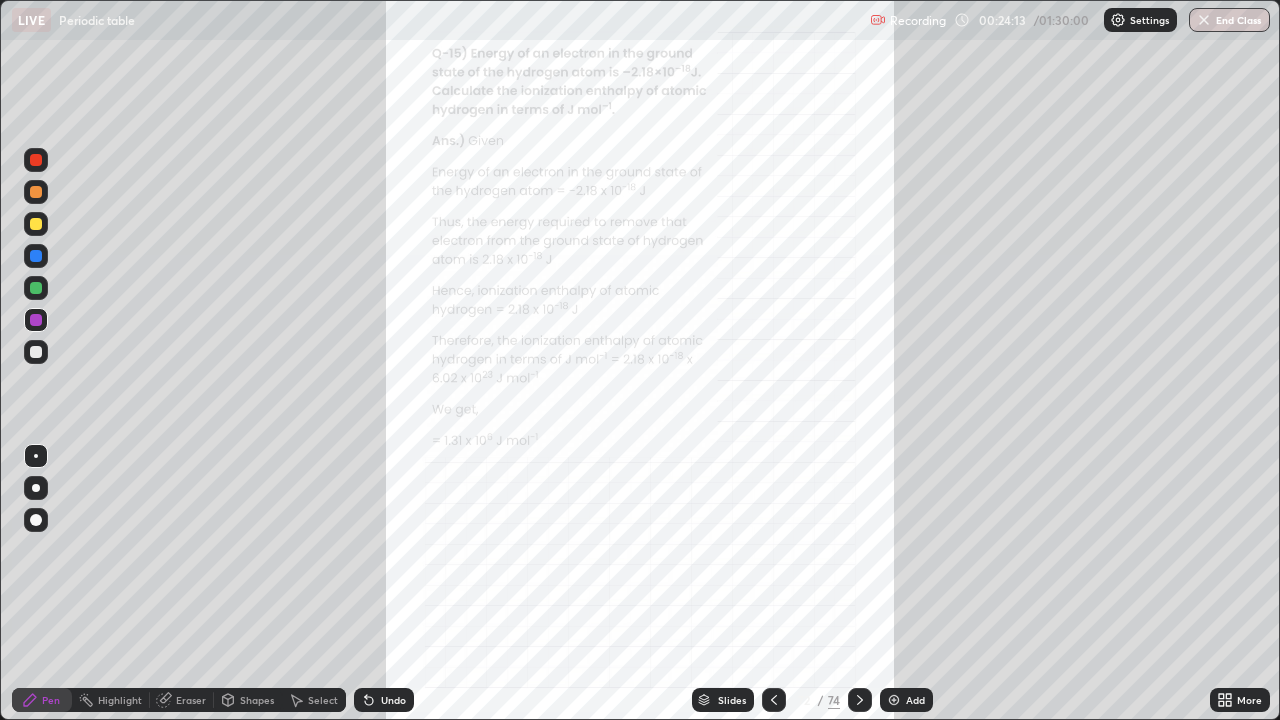 click 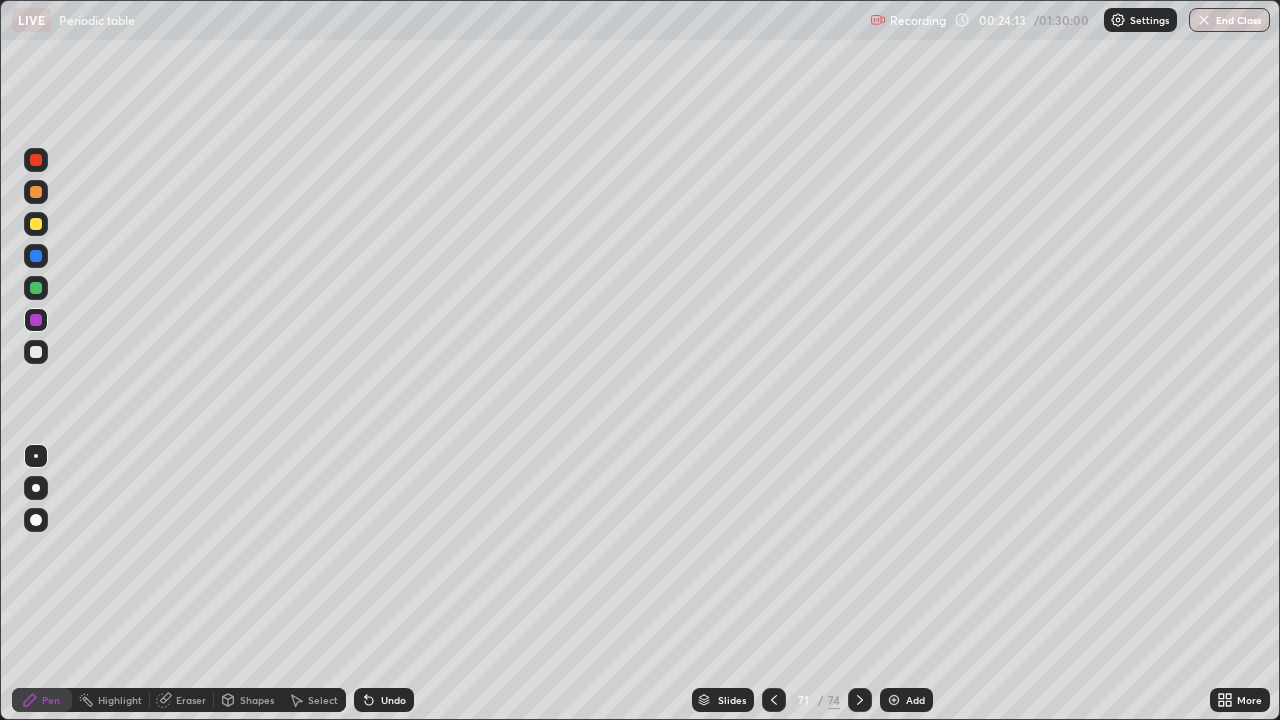 click at bounding box center (894, 700) 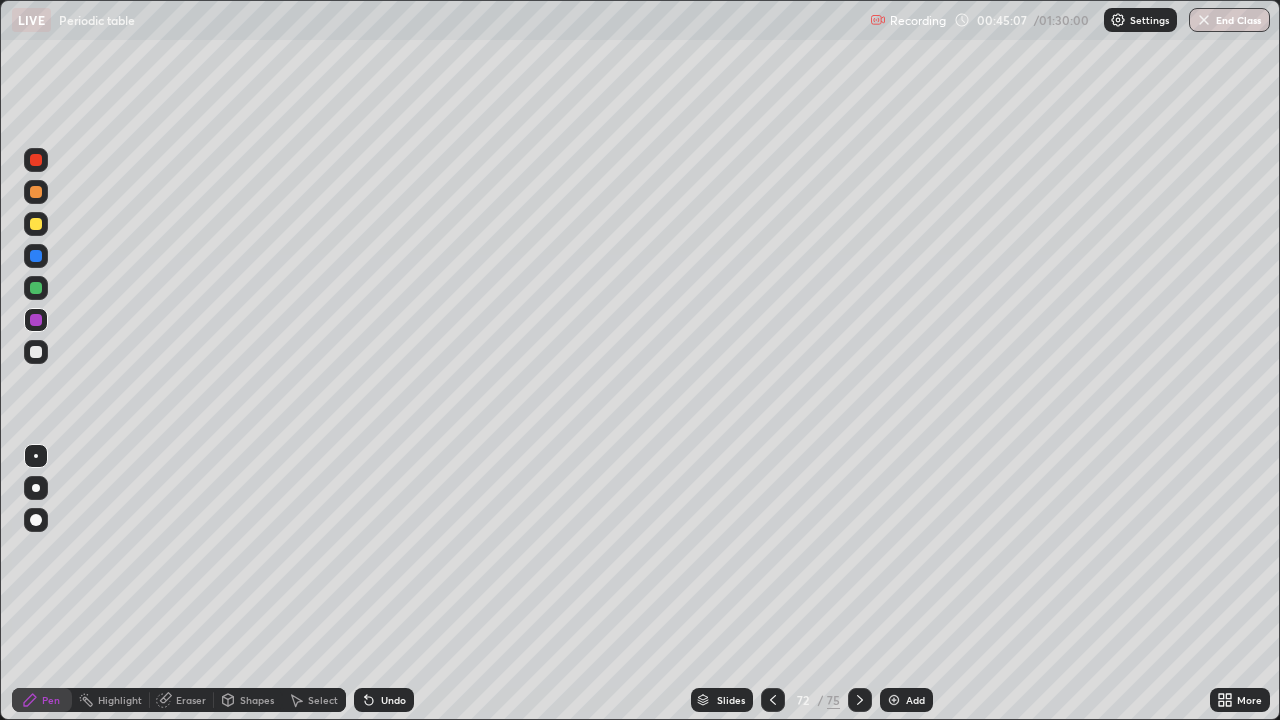 click at bounding box center (894, 700) 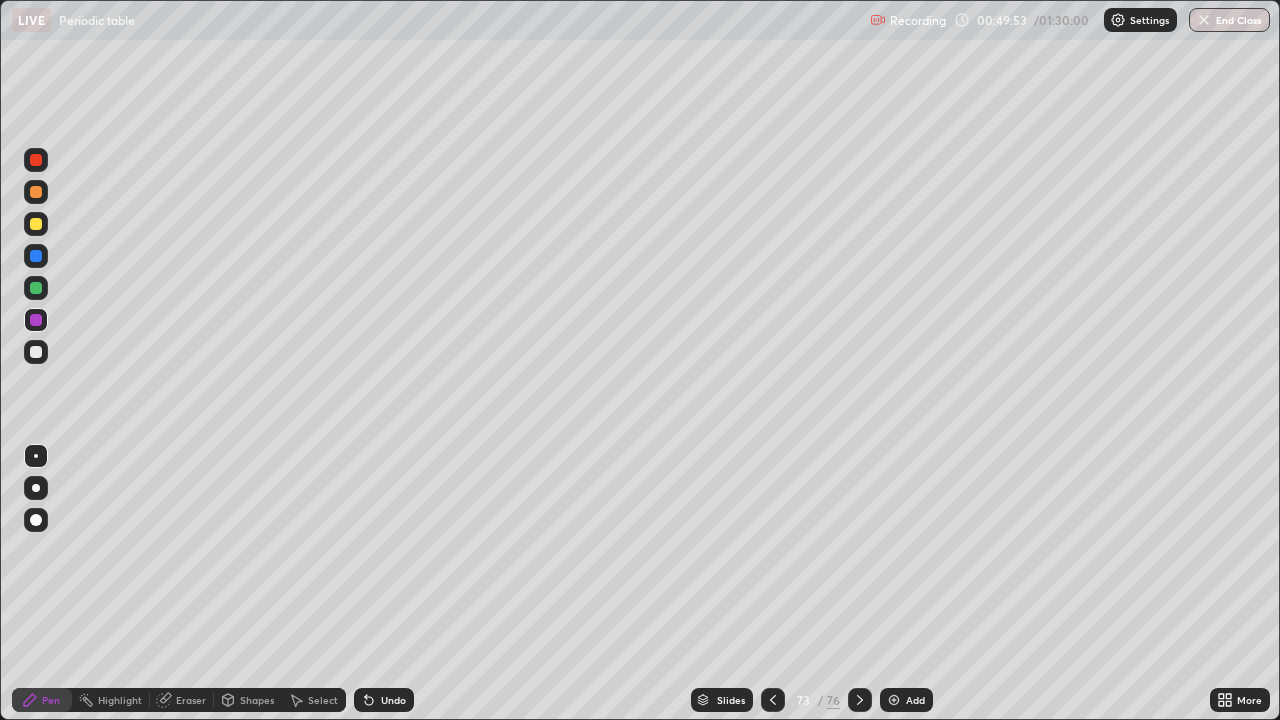 click on "Add" at bounding box center (906, 700) 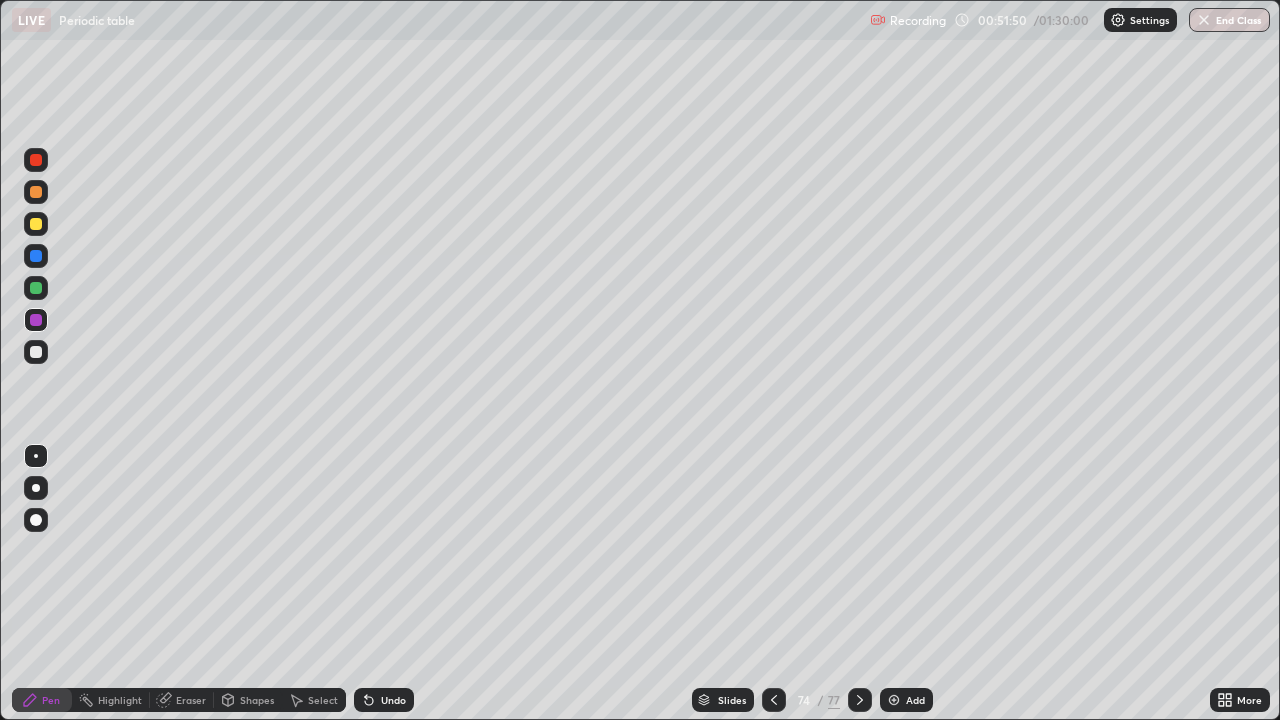 click at bounding box center (894, 700) 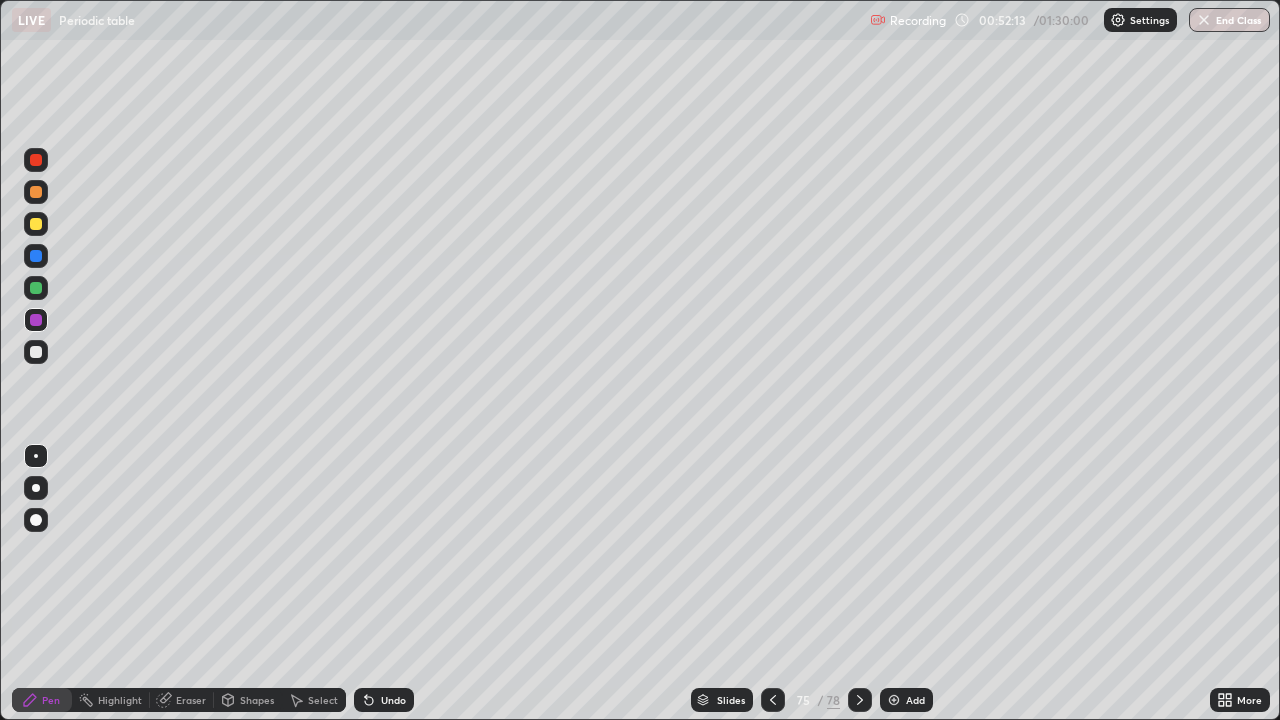 click at bounding box center [36, 256] 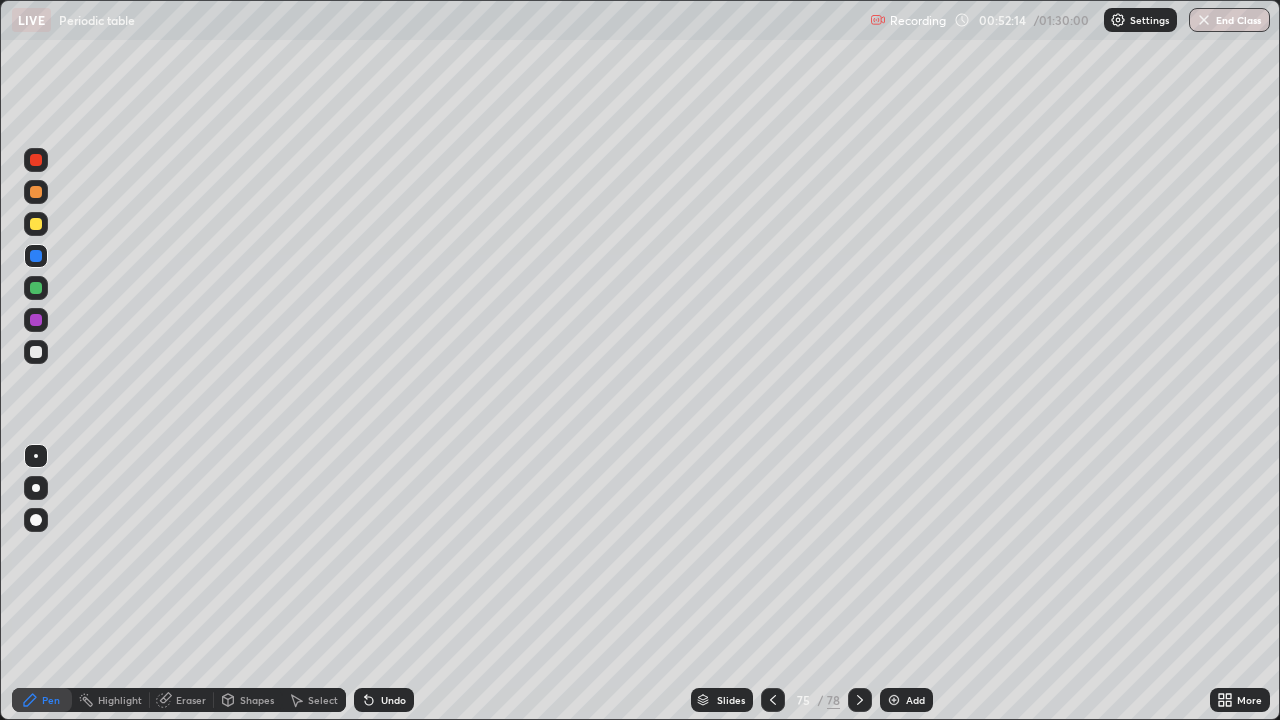 click at bounding box center (36, 224) 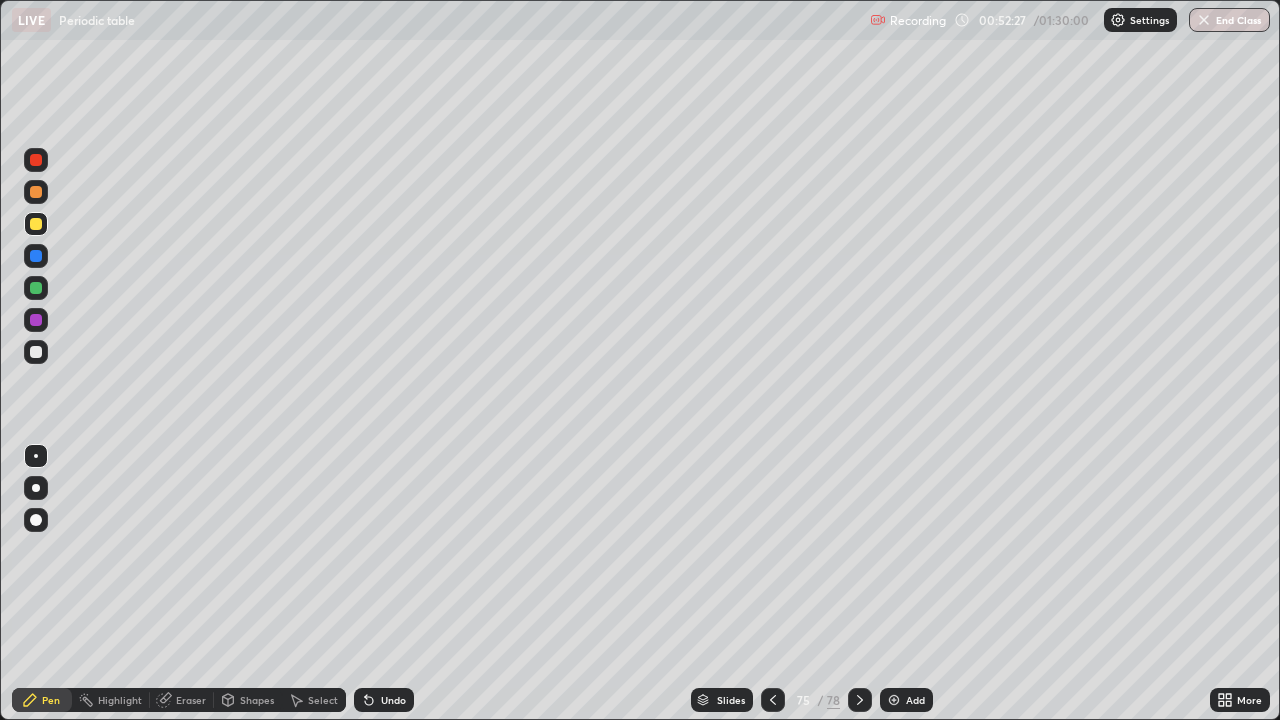 click on "Eraser" at bounding box center (182, 700) 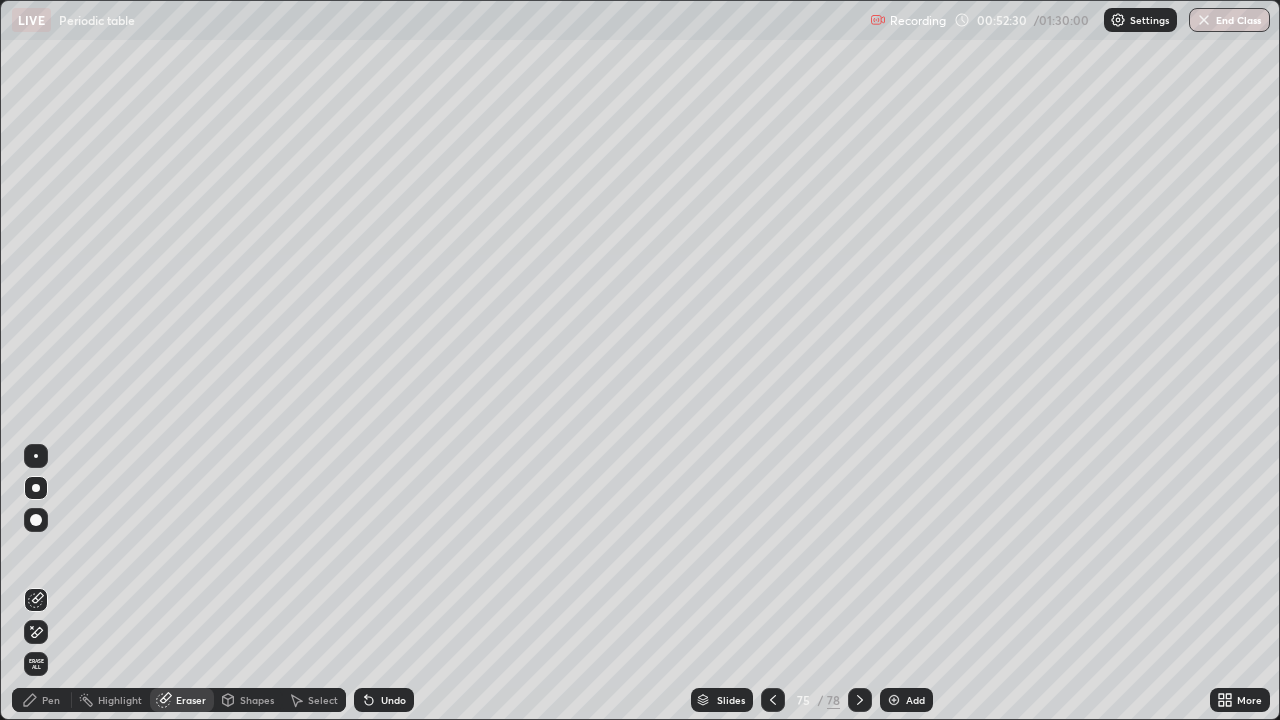 click on "Pen" at bounding box center [51, 700] 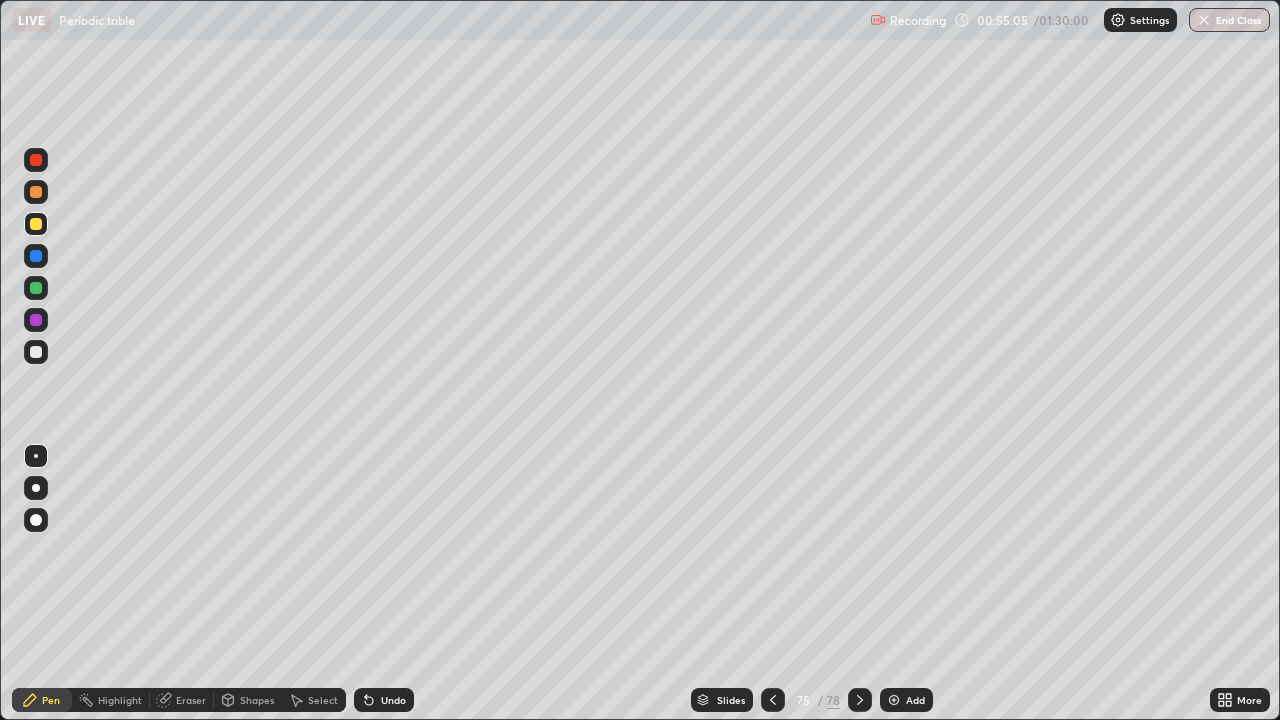 click on "Eraser" at bounding box center [191, 700] 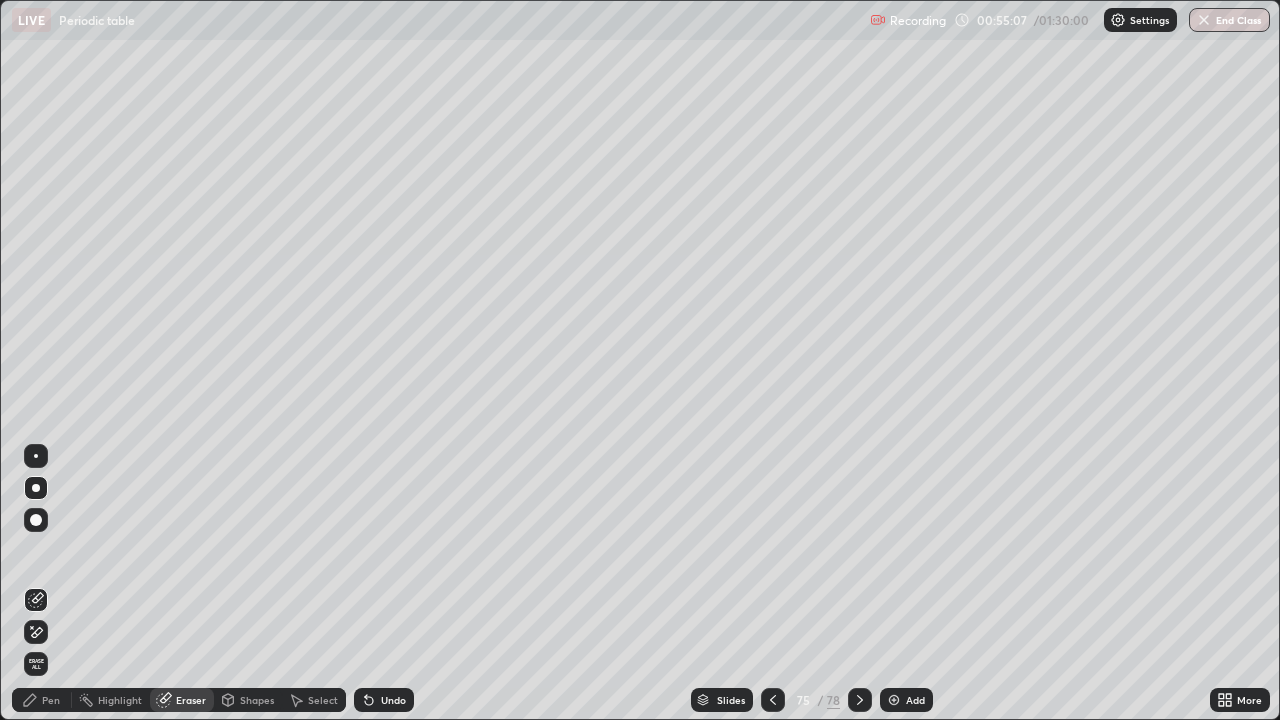 click on "Pen" at bounding box center [51, 700] 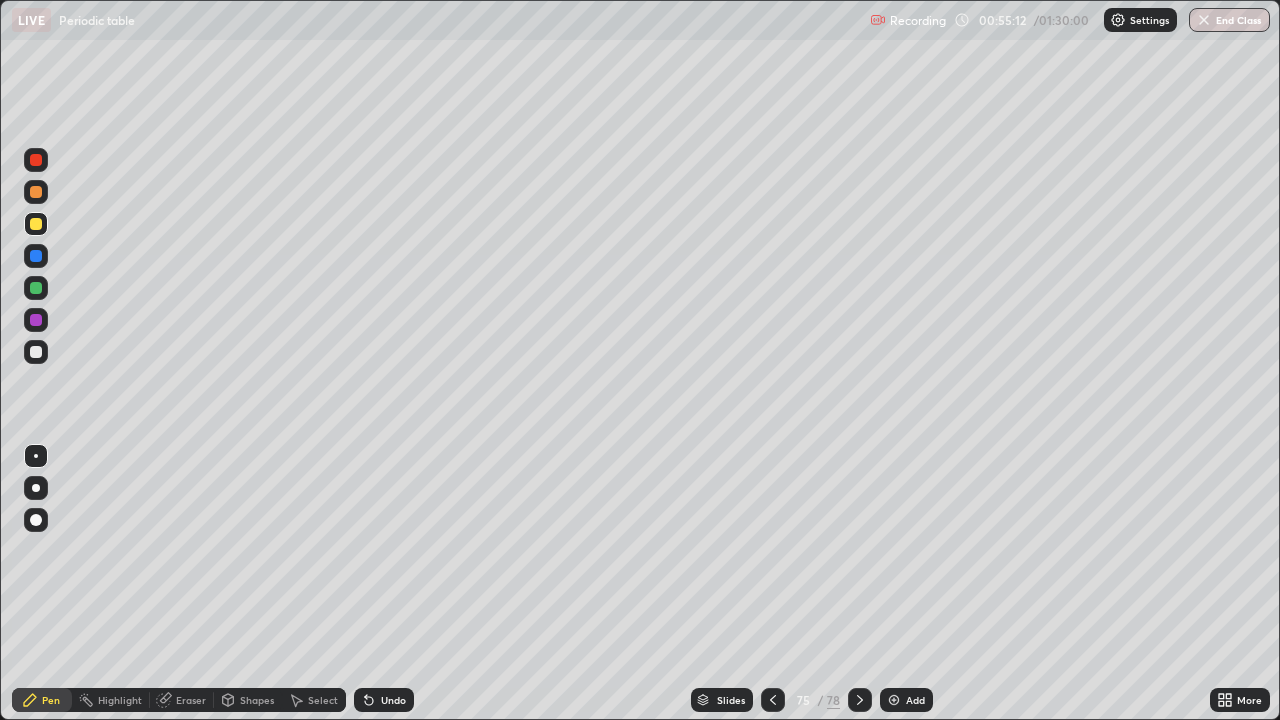 click on "Eraser" at bounding box center (191, 700) 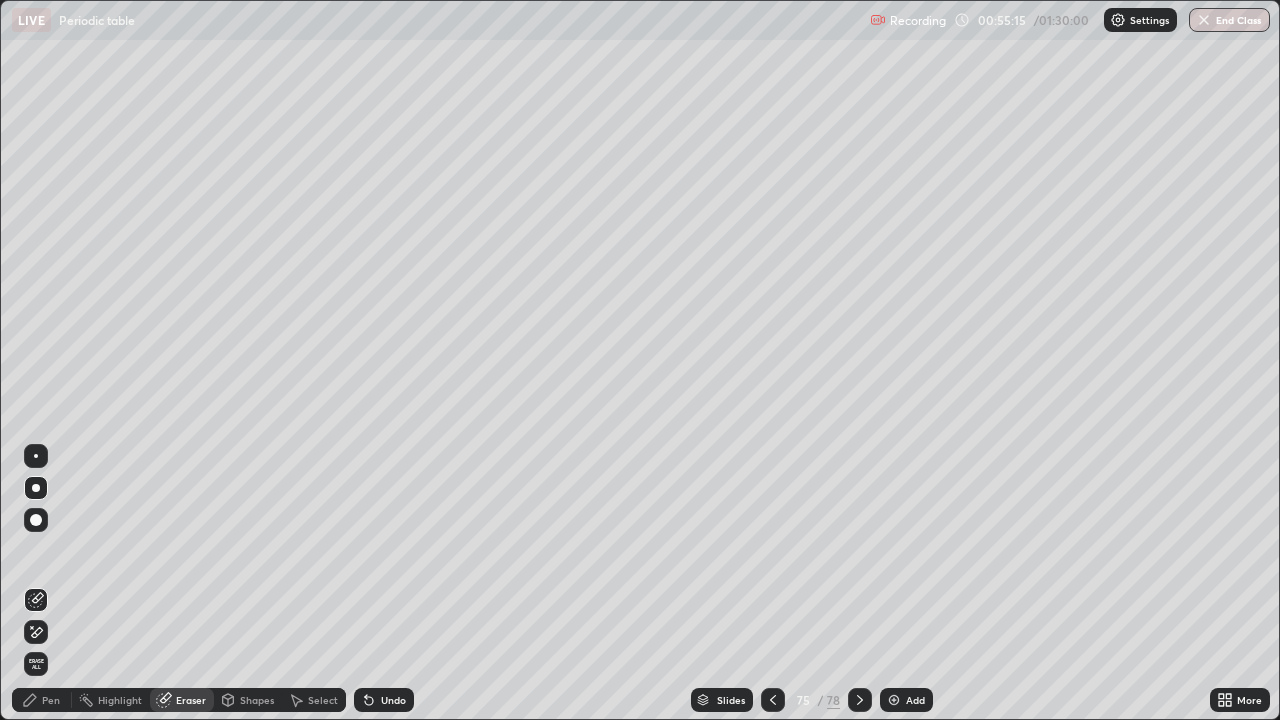 click on "Pen" at bounding box center (51, 700) 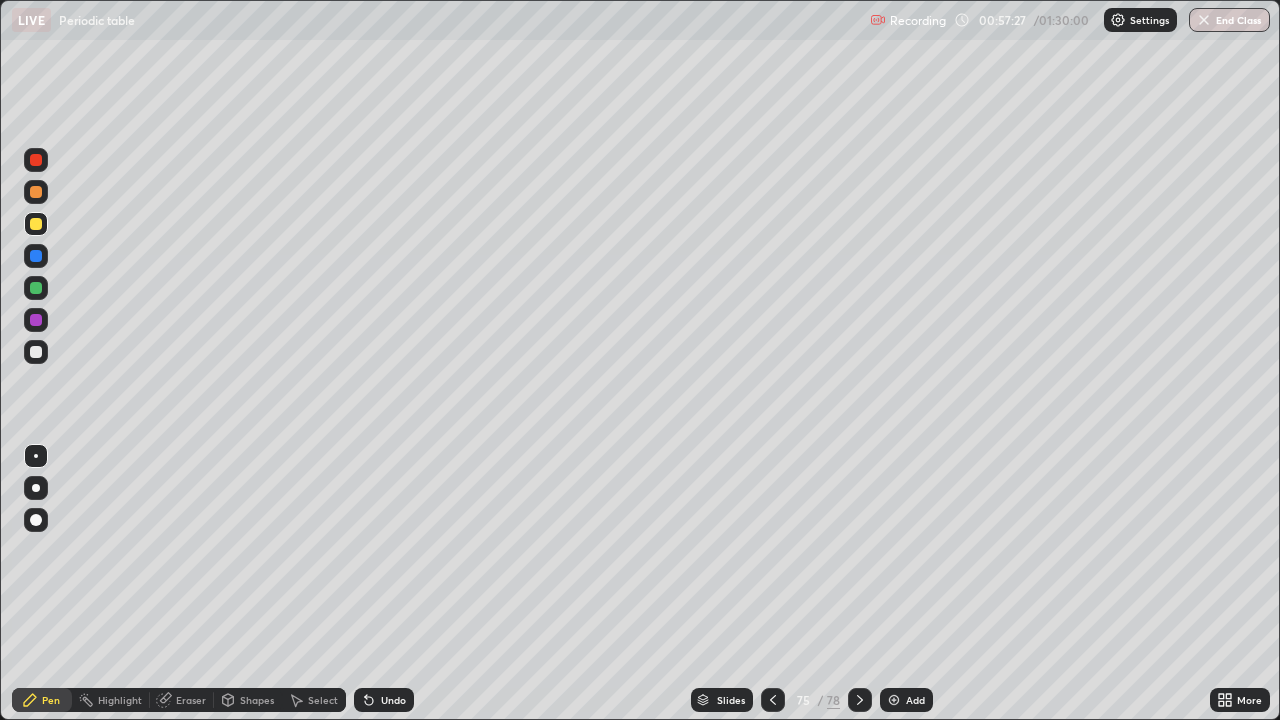 click at bounding box center (894, 700) 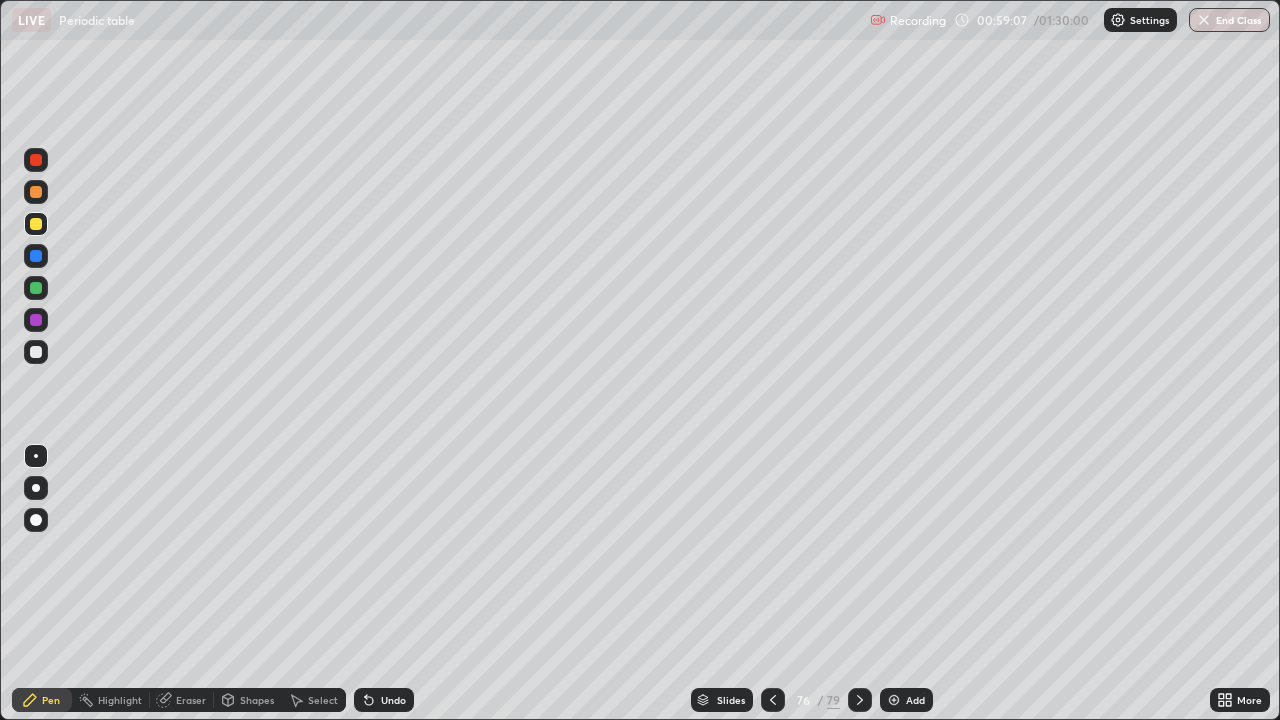 click at bounding box center (36, 160) 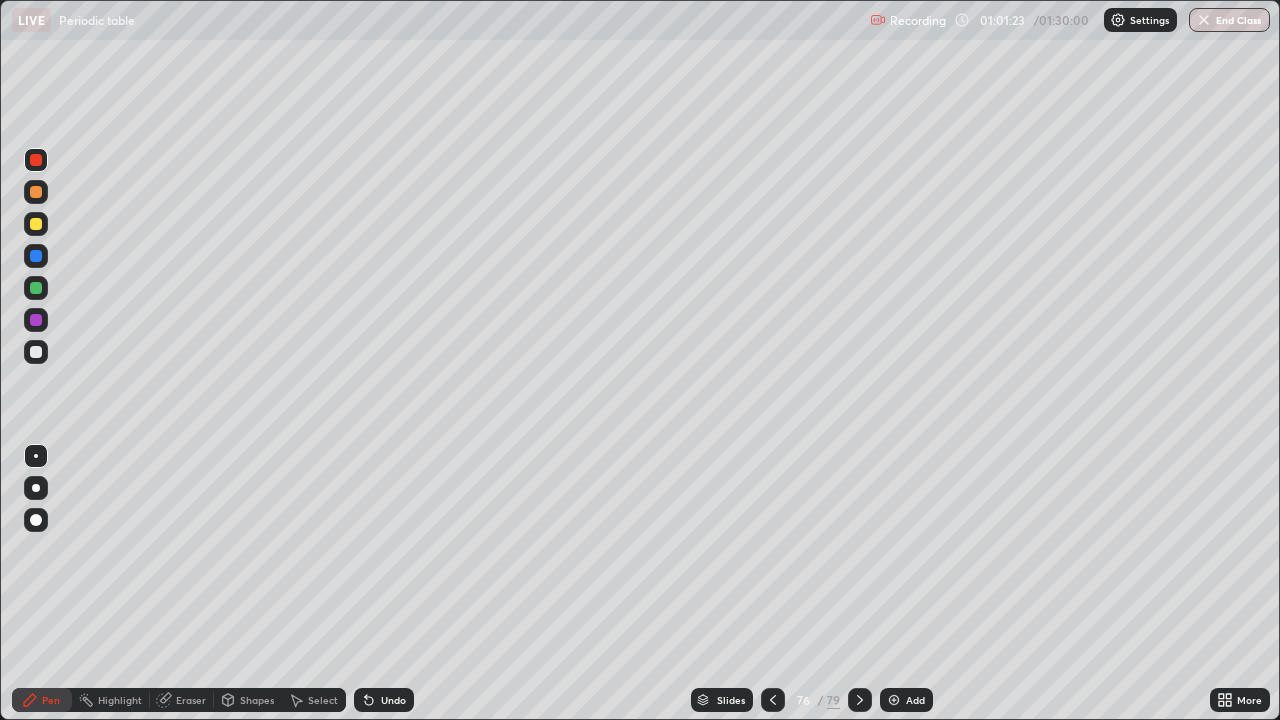 click 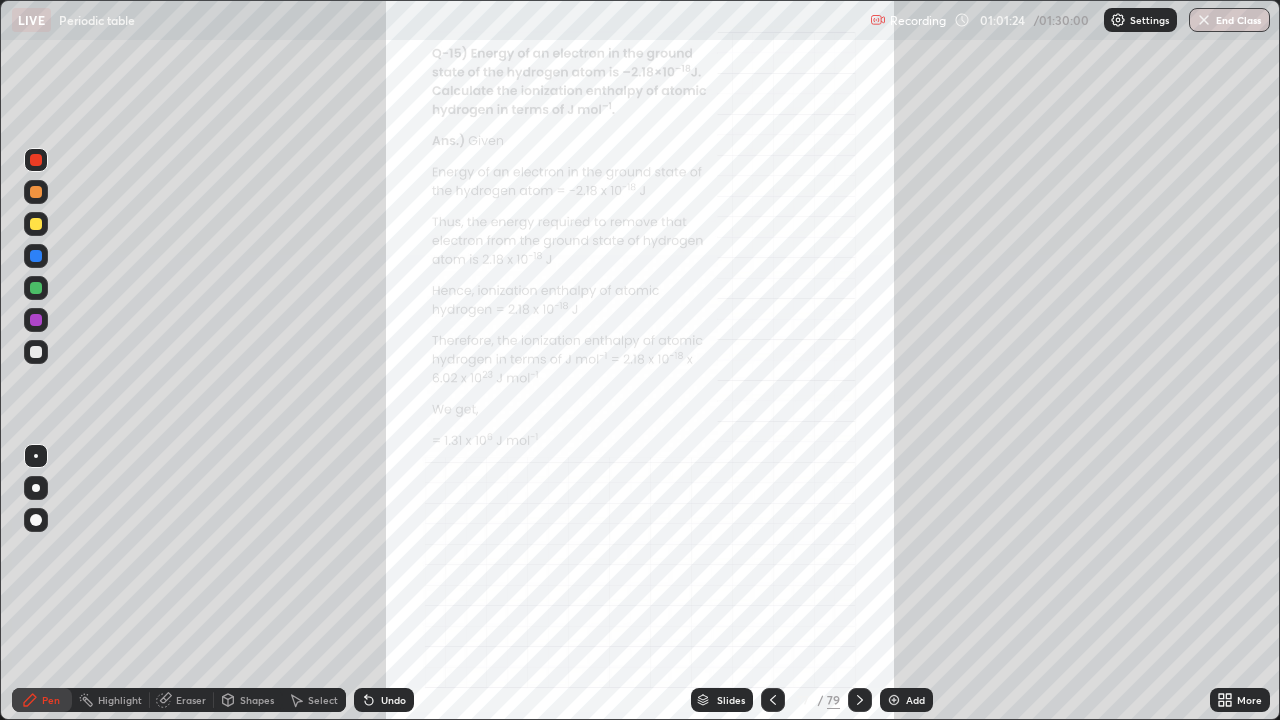 click 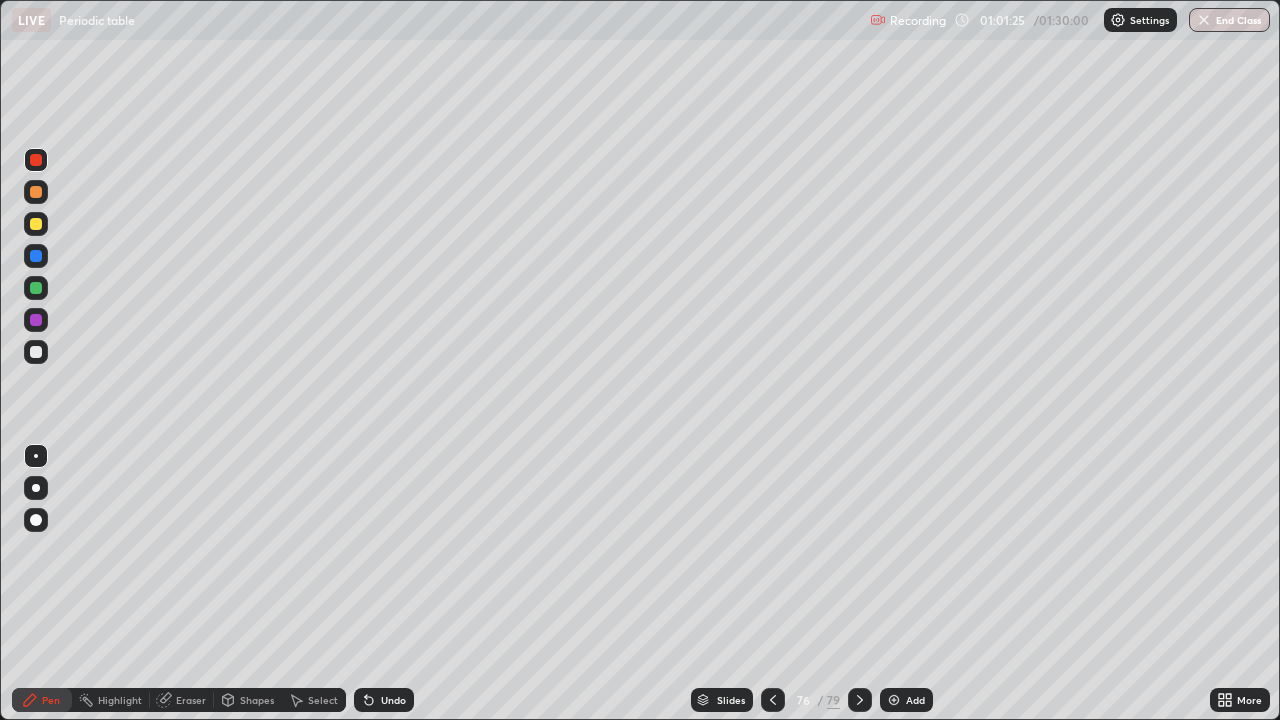 click at bounding box center [894, 700] 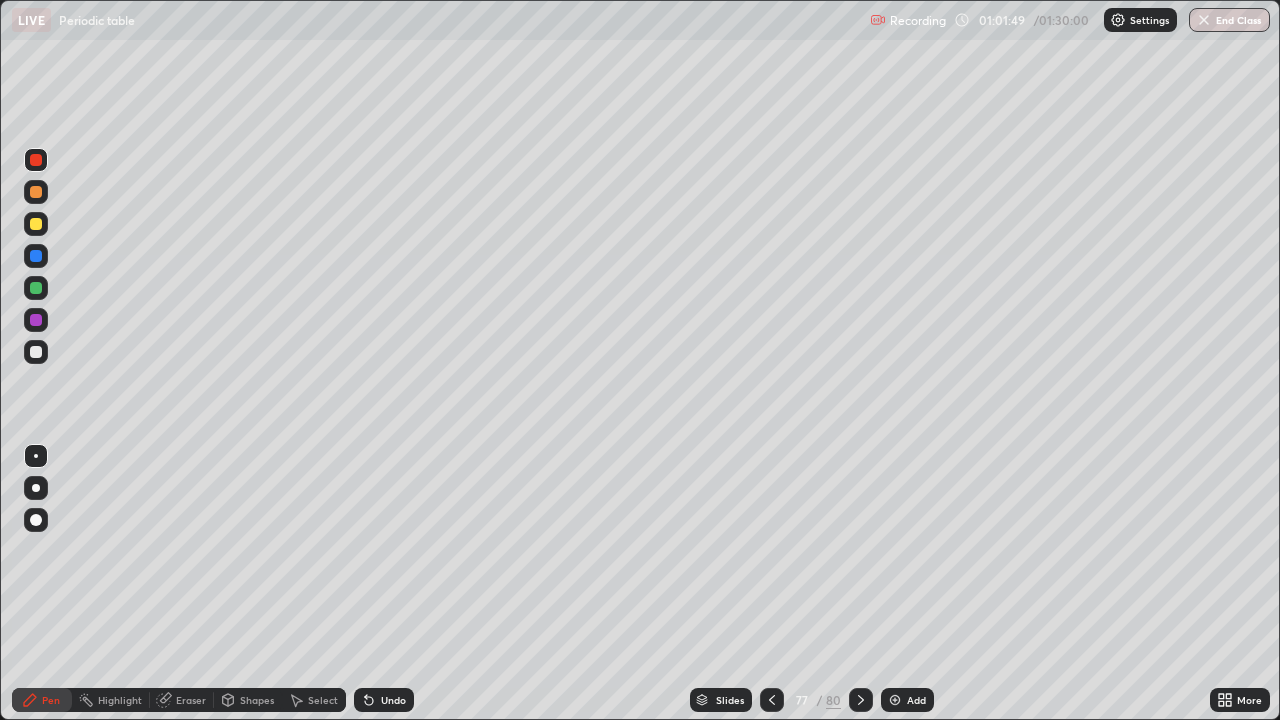 click at bounding box center [36, 224] 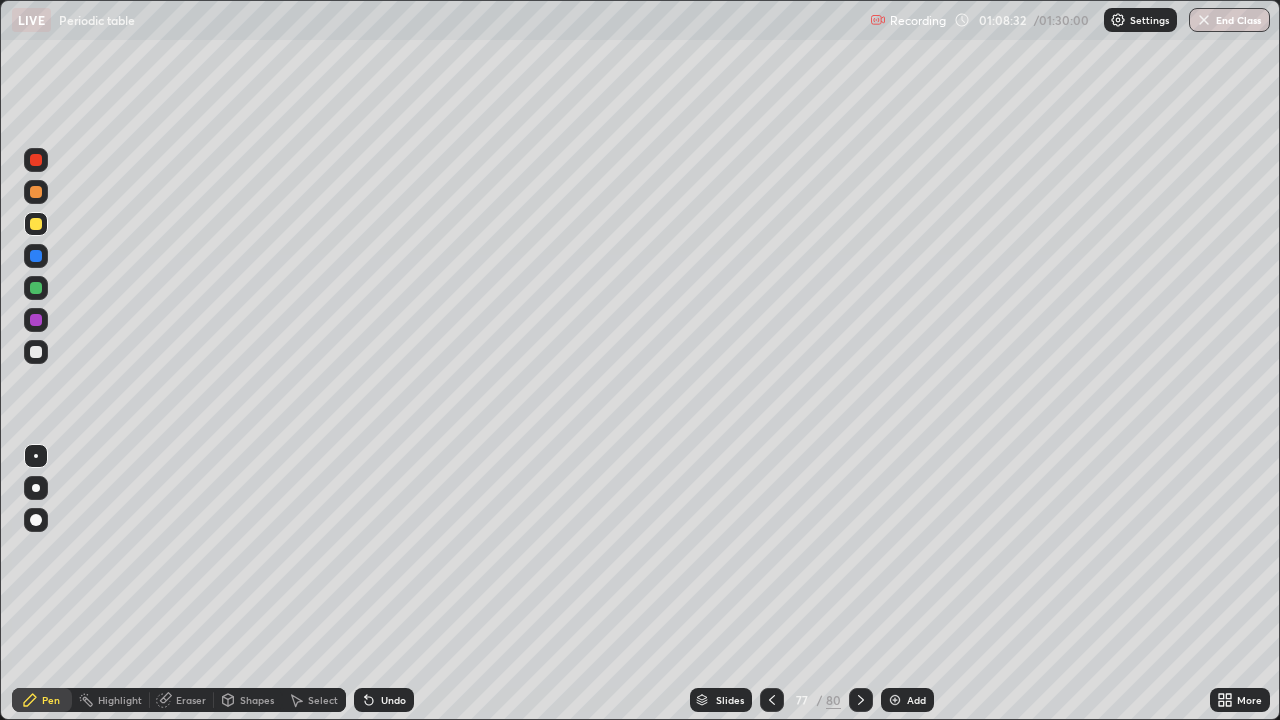 click at bounding box center [895, 700] 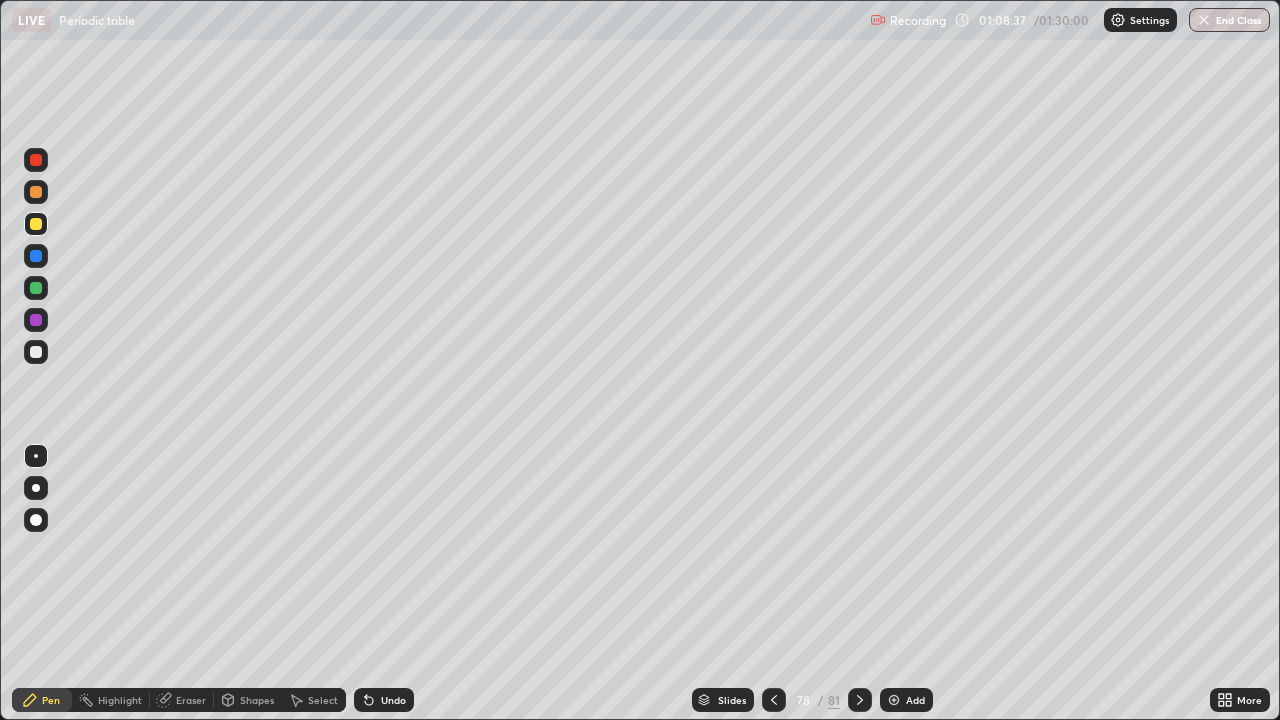 click on "Eraser" at bounding box center [191, 700] 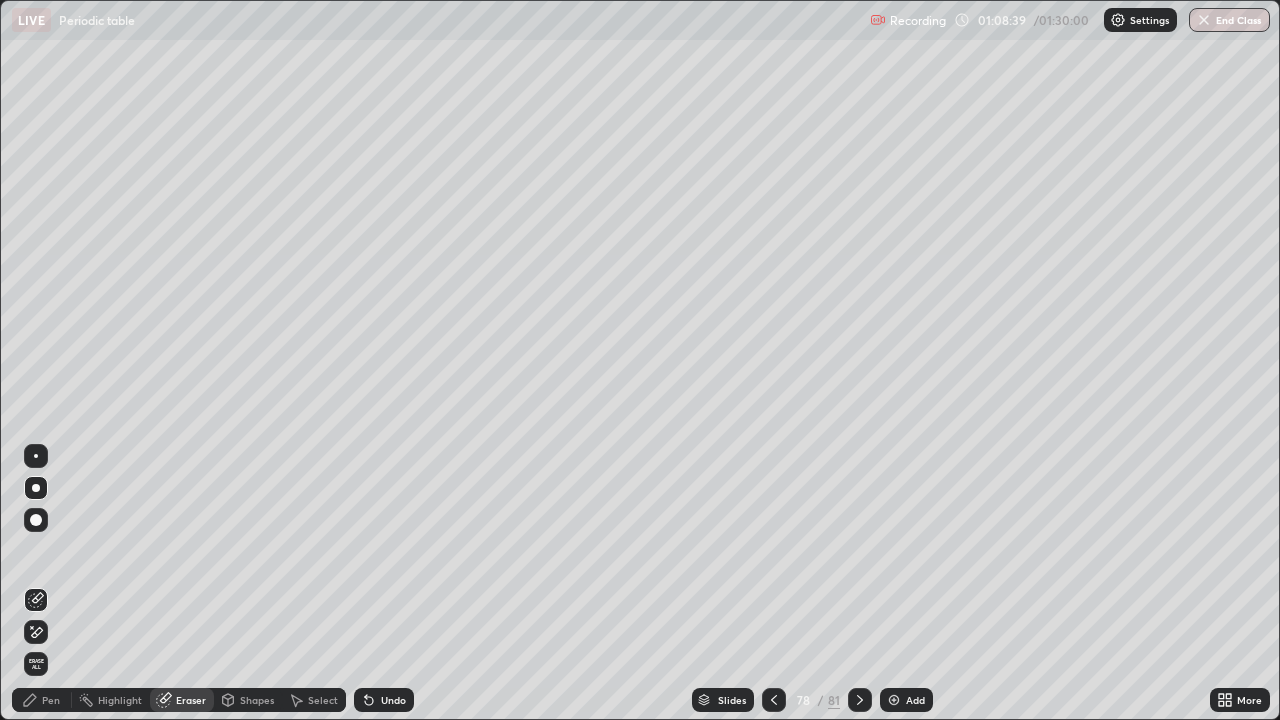 click on "Pen" at bounding box center [51, 700] 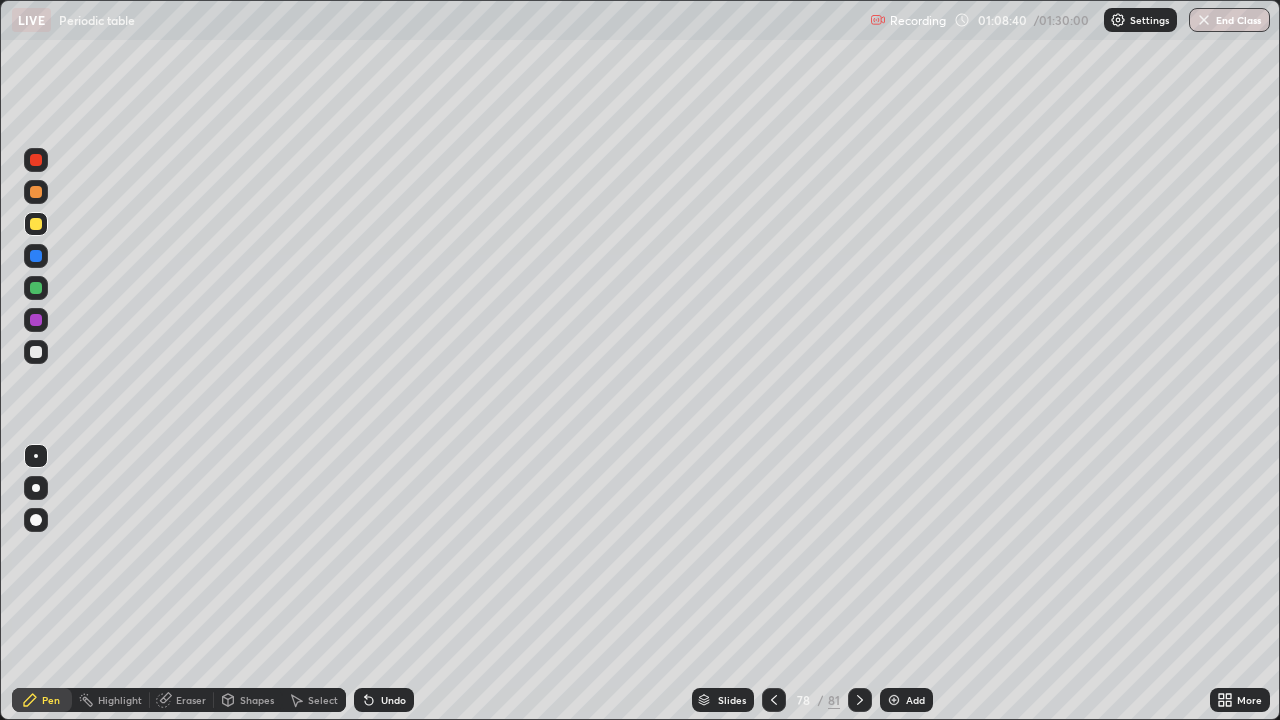 click at bounding box center [36, 224] 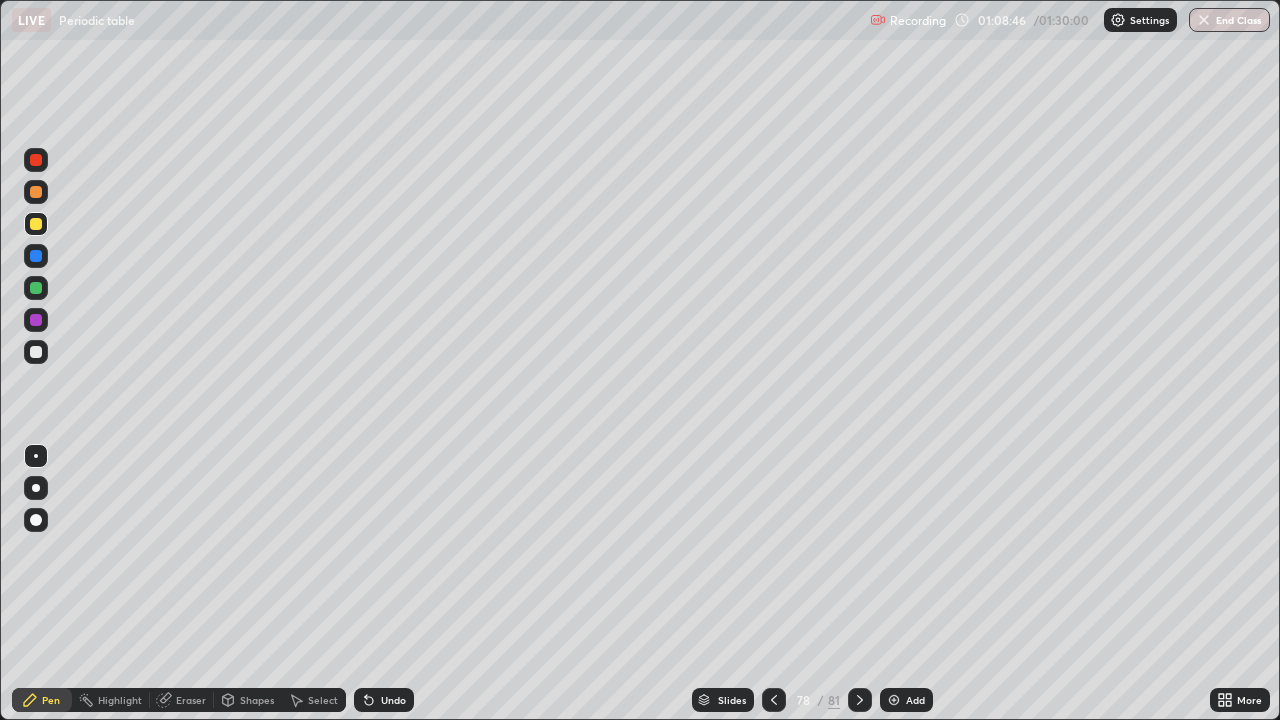 click on "Eraser" at bounding box center [182, 700] 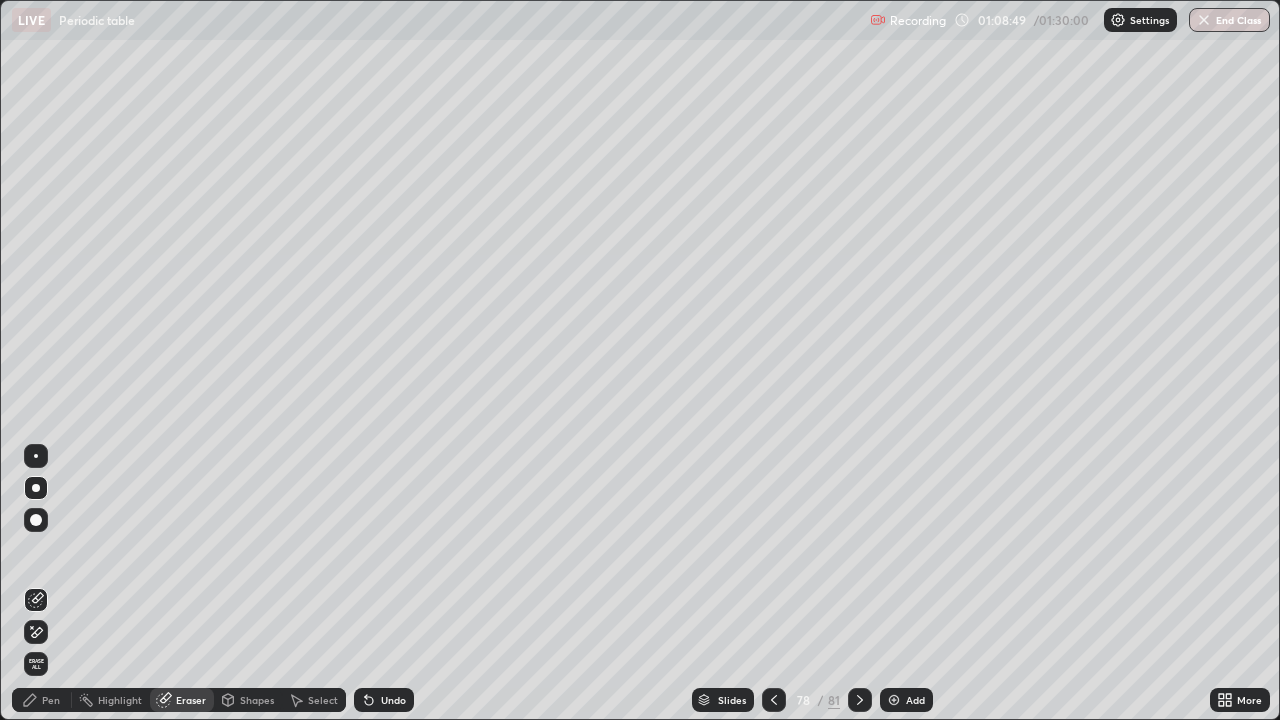 click on "Pen" at bounding box center [51, 700] 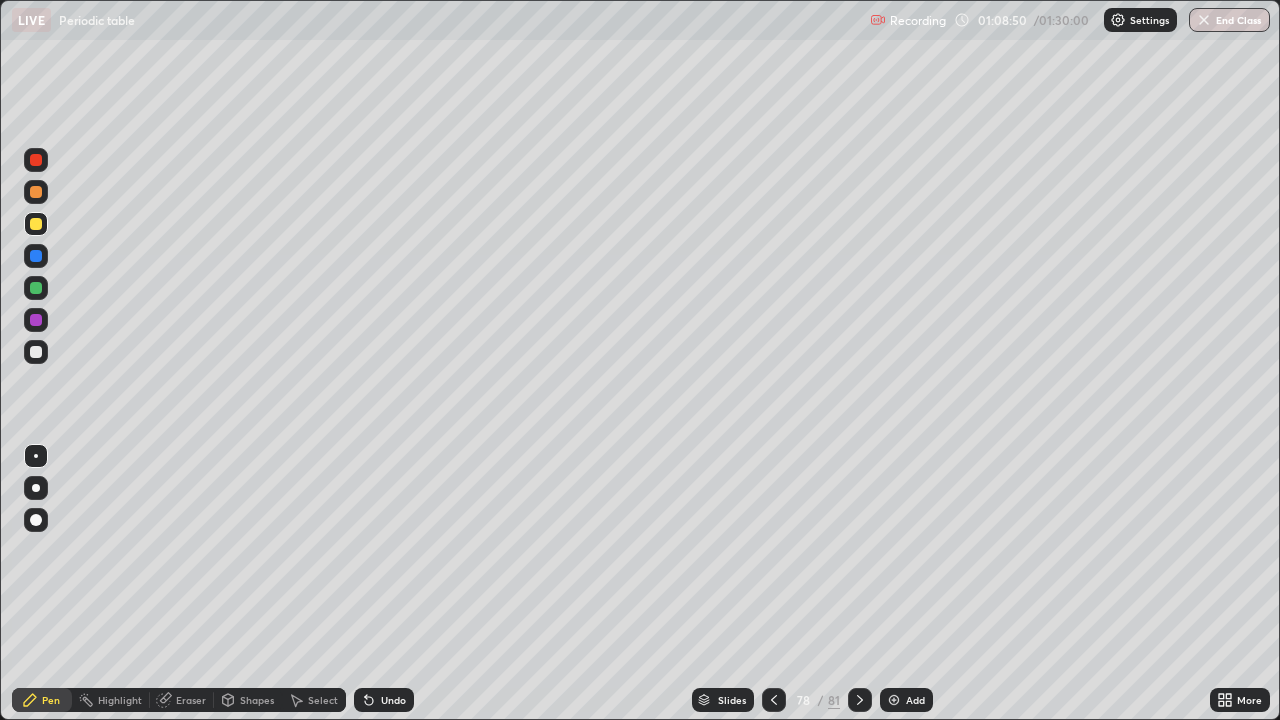 click at bounding box center [36, 224] 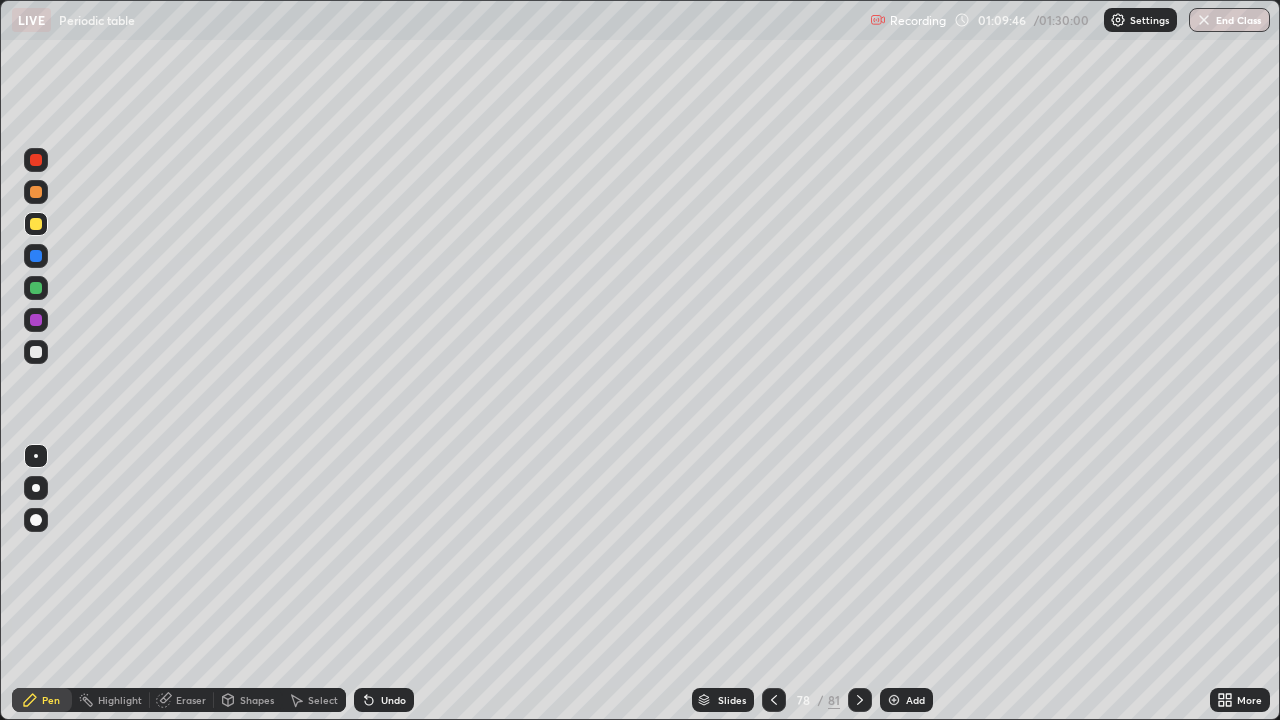 click on "Eraser" at bounding box center (191, 700) 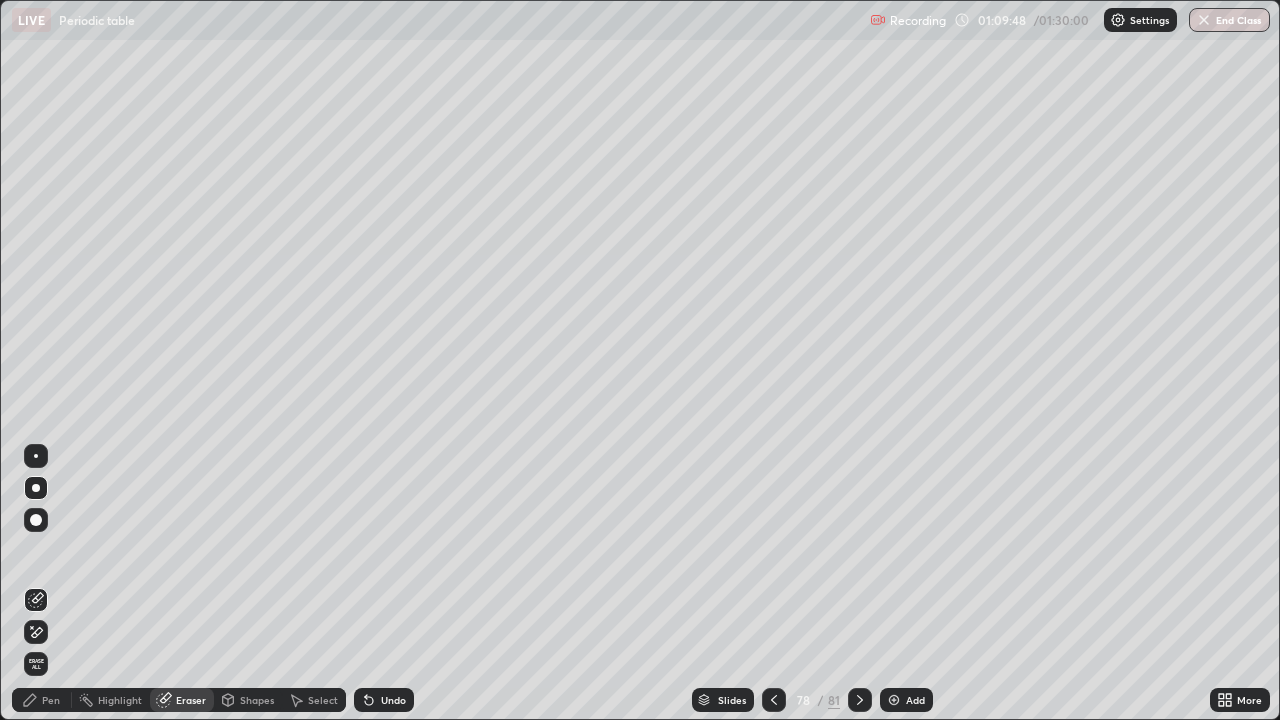 click on "Pen" at bounding box center (51, 700) 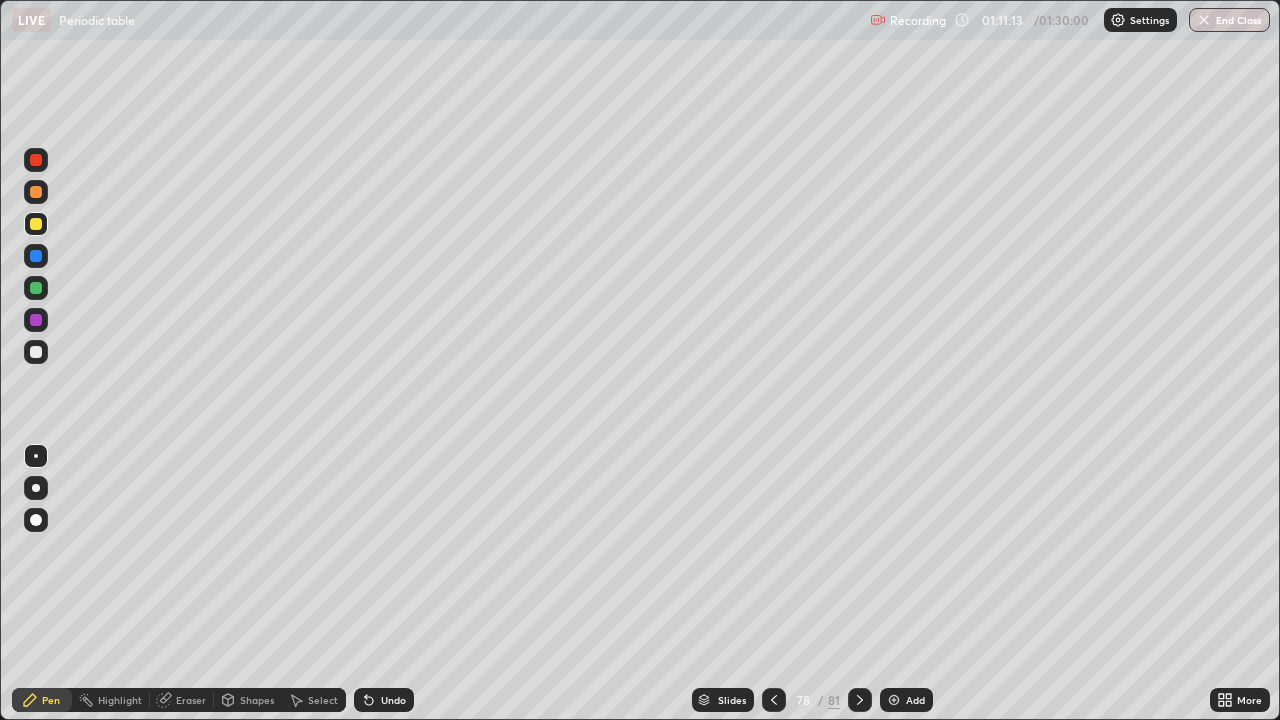 click on "Add" at bounding box center [915, 700] 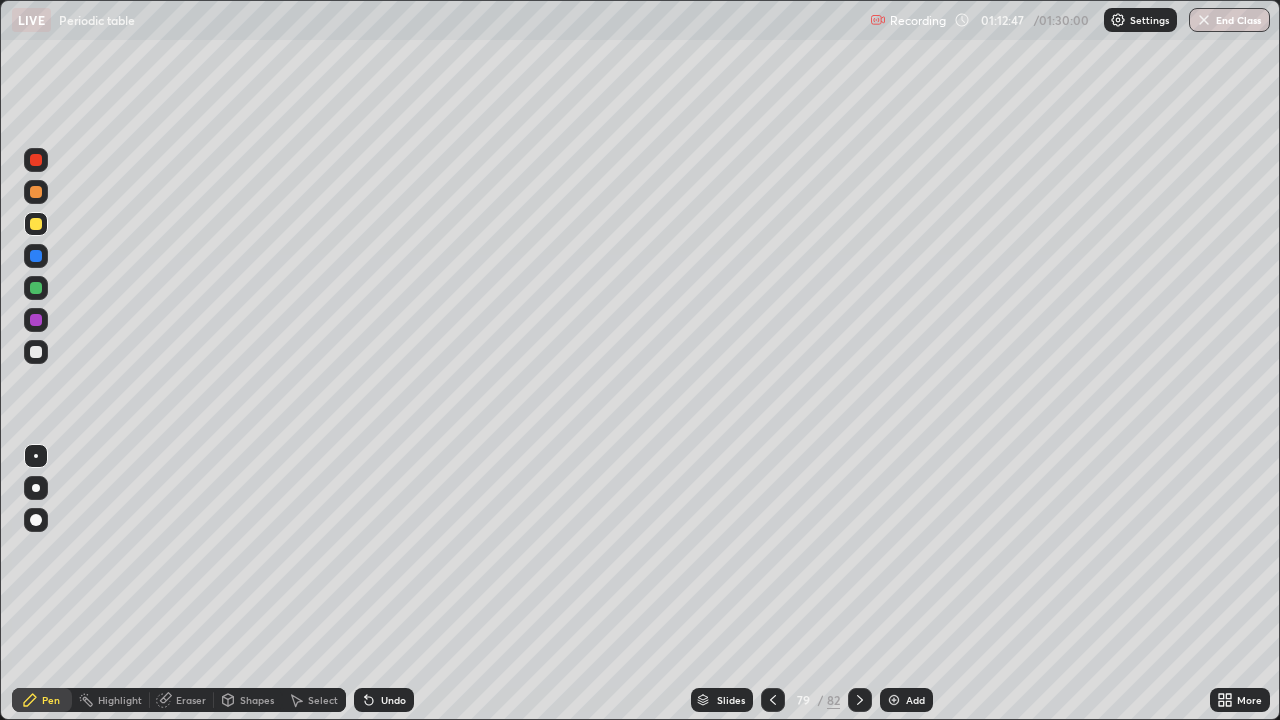 click at bounding box center (36, 192) 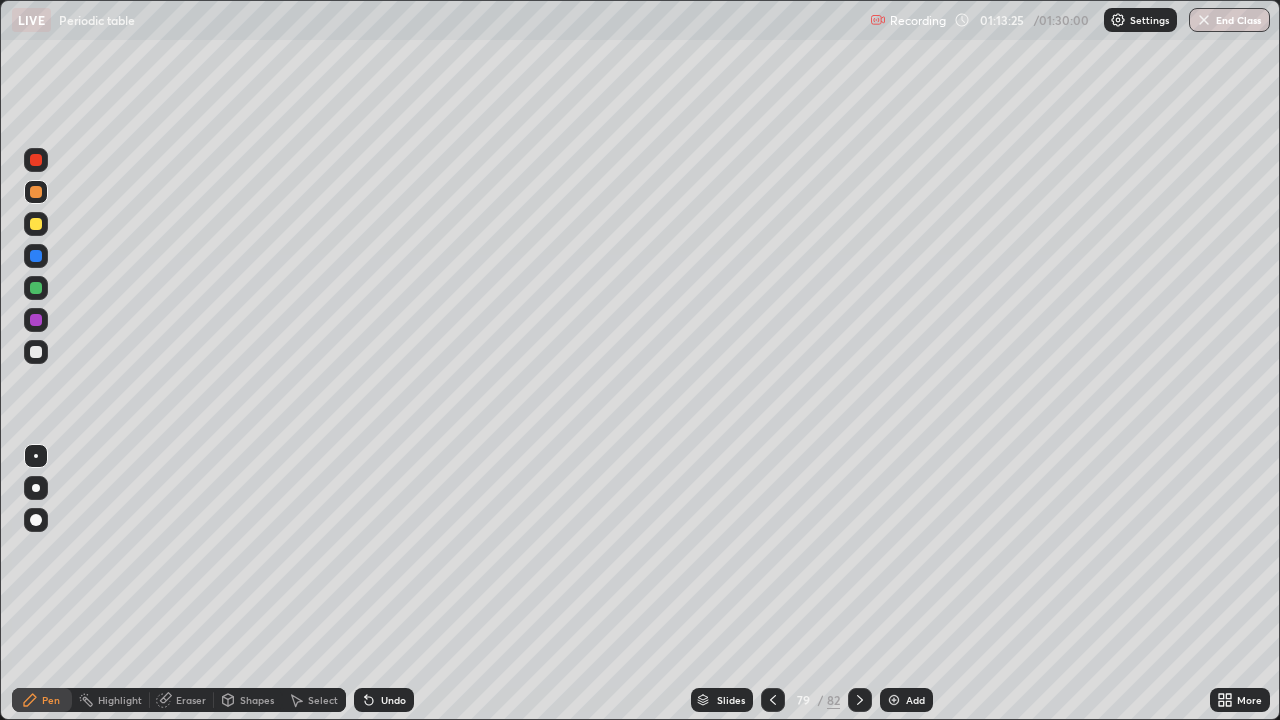 click at bounding box center [36, 256] 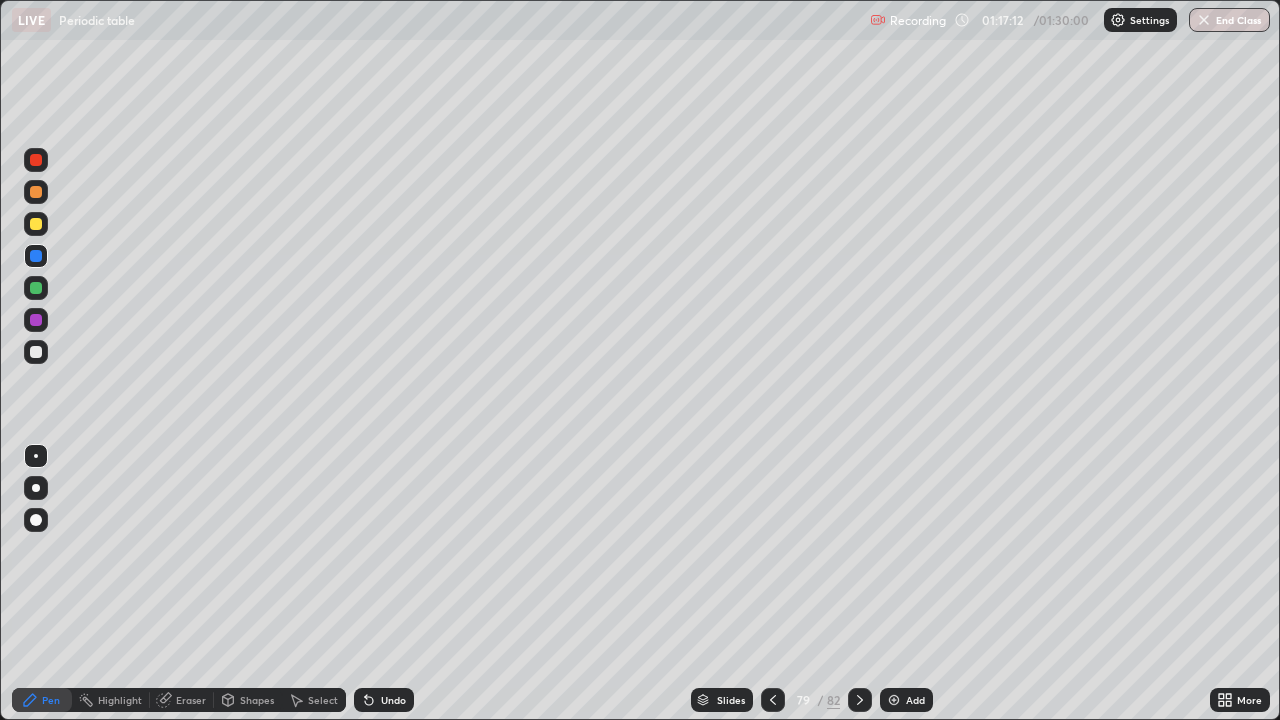 click on "Eraser" at bounding box center [191, 700] 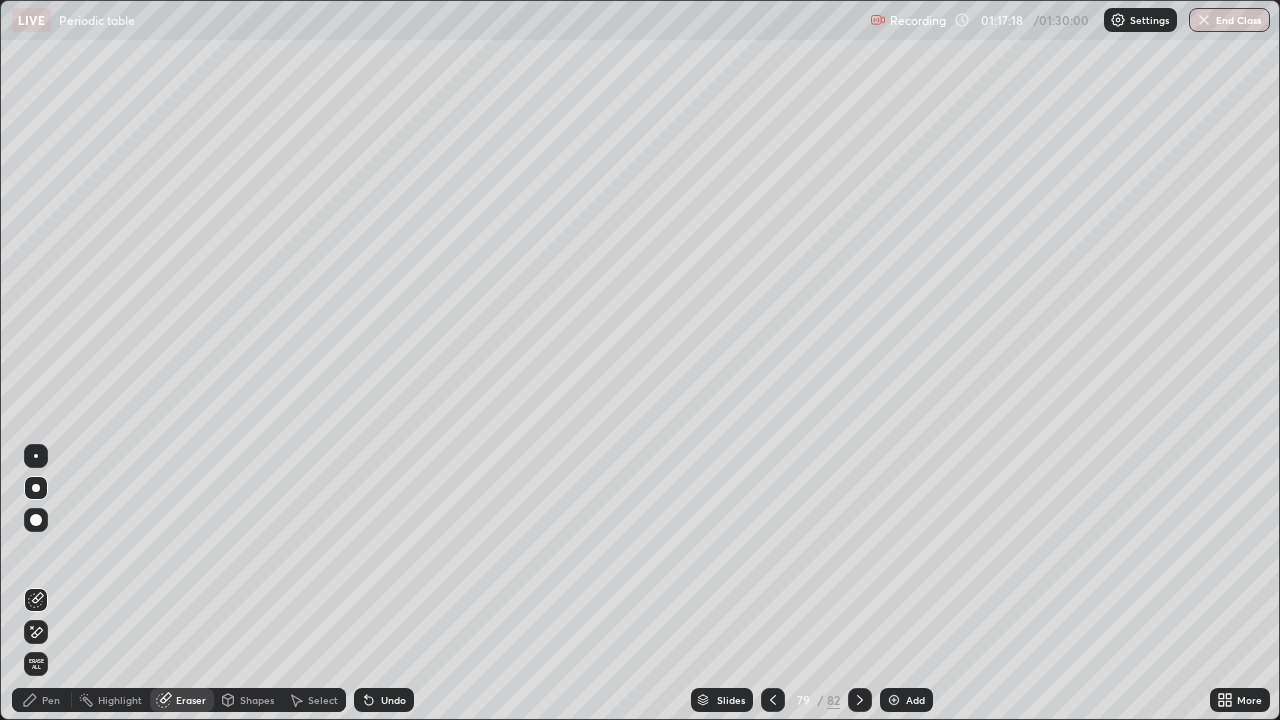 click on "Pen" at bounding box center [51, 700] 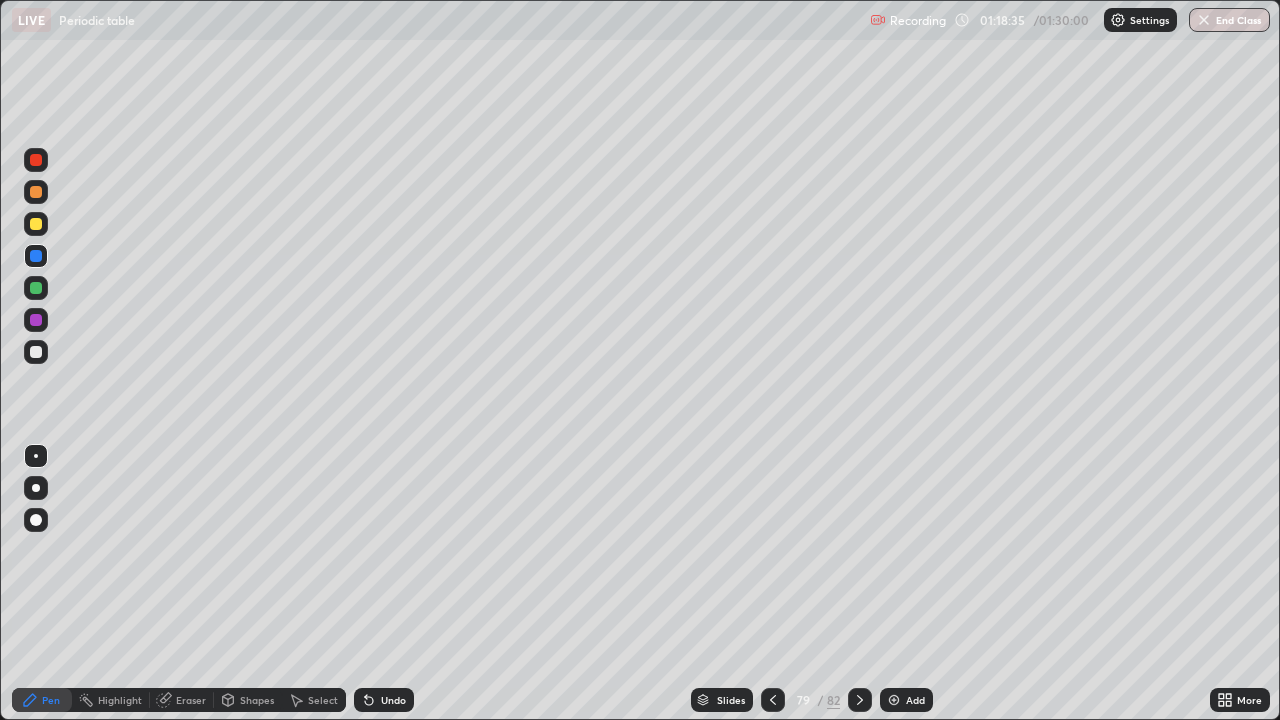 click on "Add" at bounding box center [906, 700] 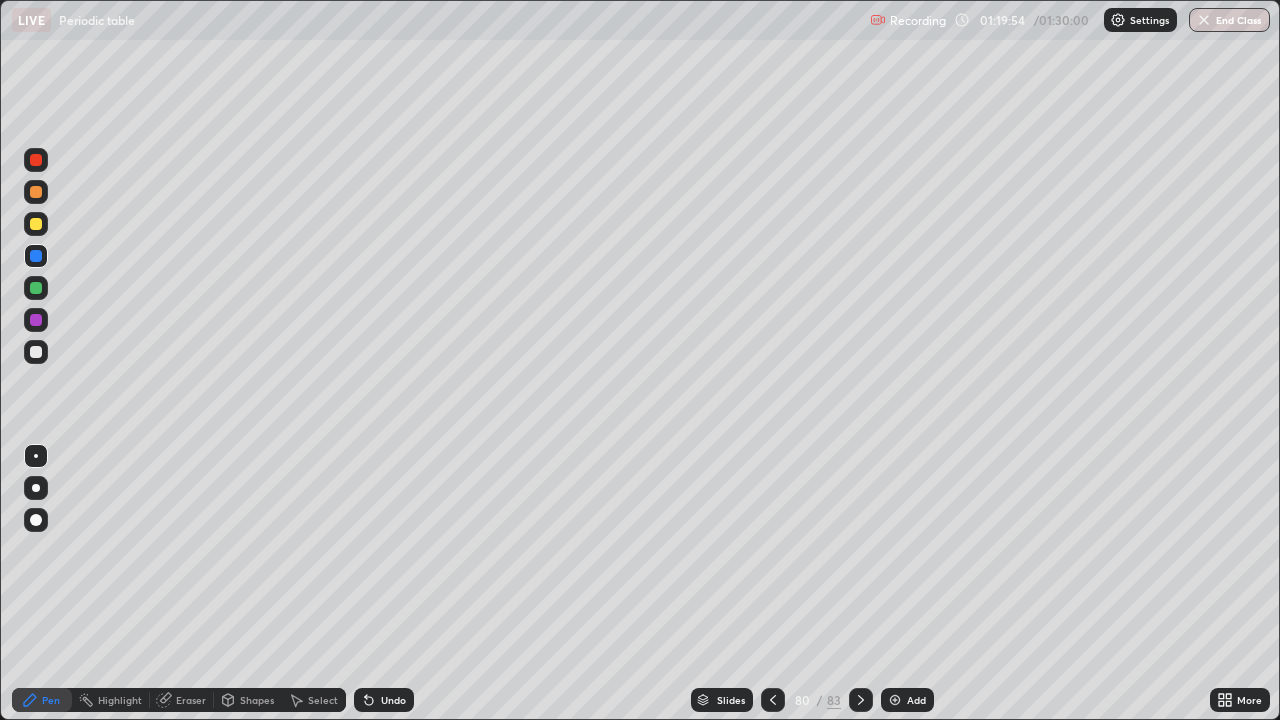 click at bounding box center [36, 224] 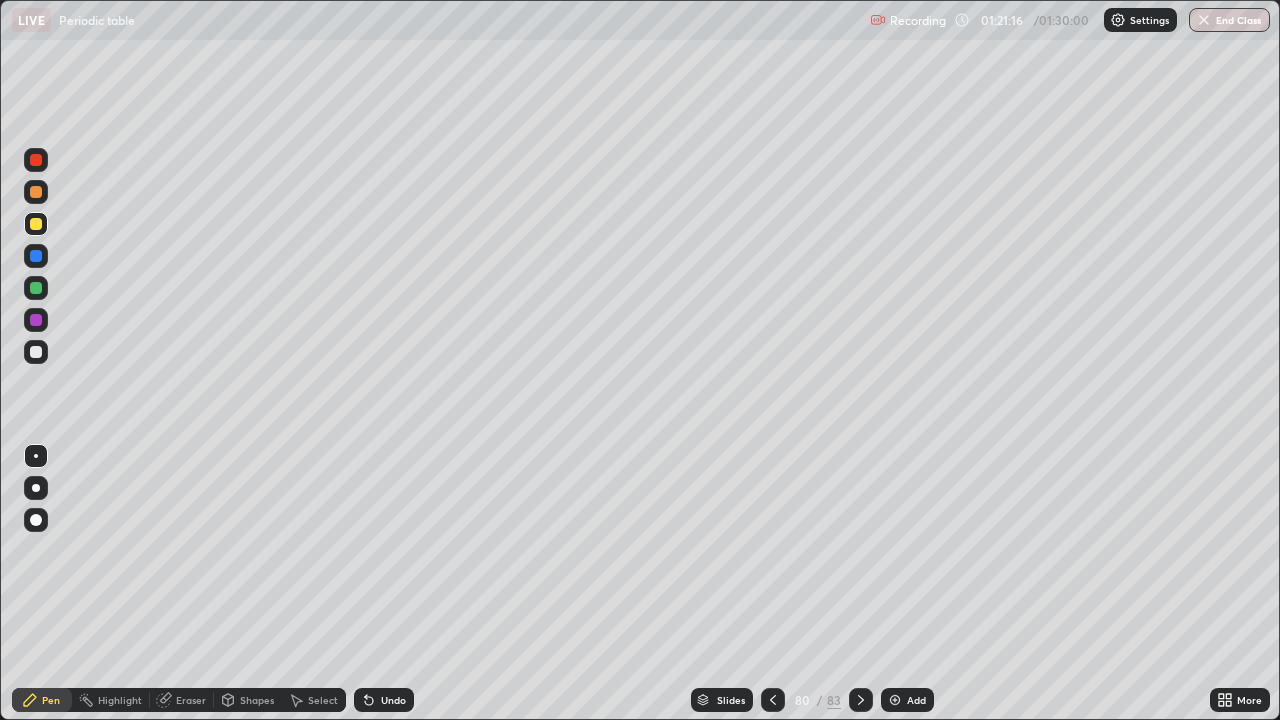 click on "Eraser" at bounding box center [191, 700] 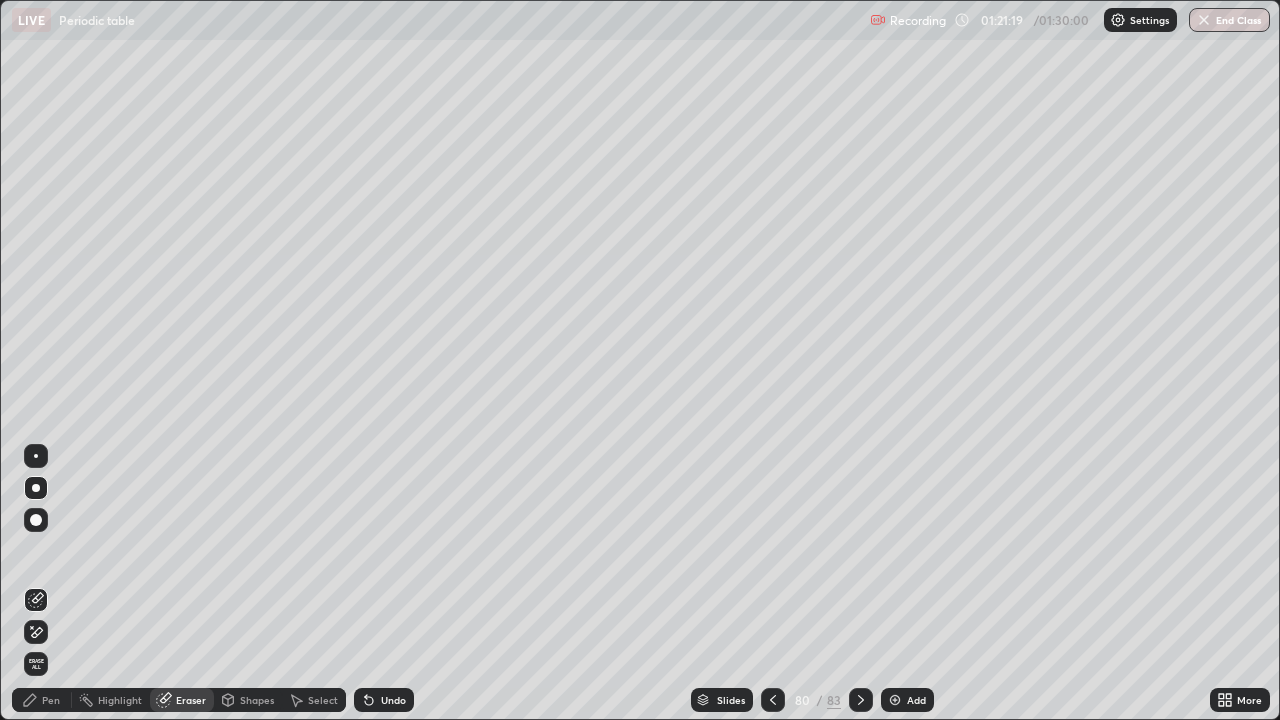 click on "Pen" at bounding box center (51, 700) 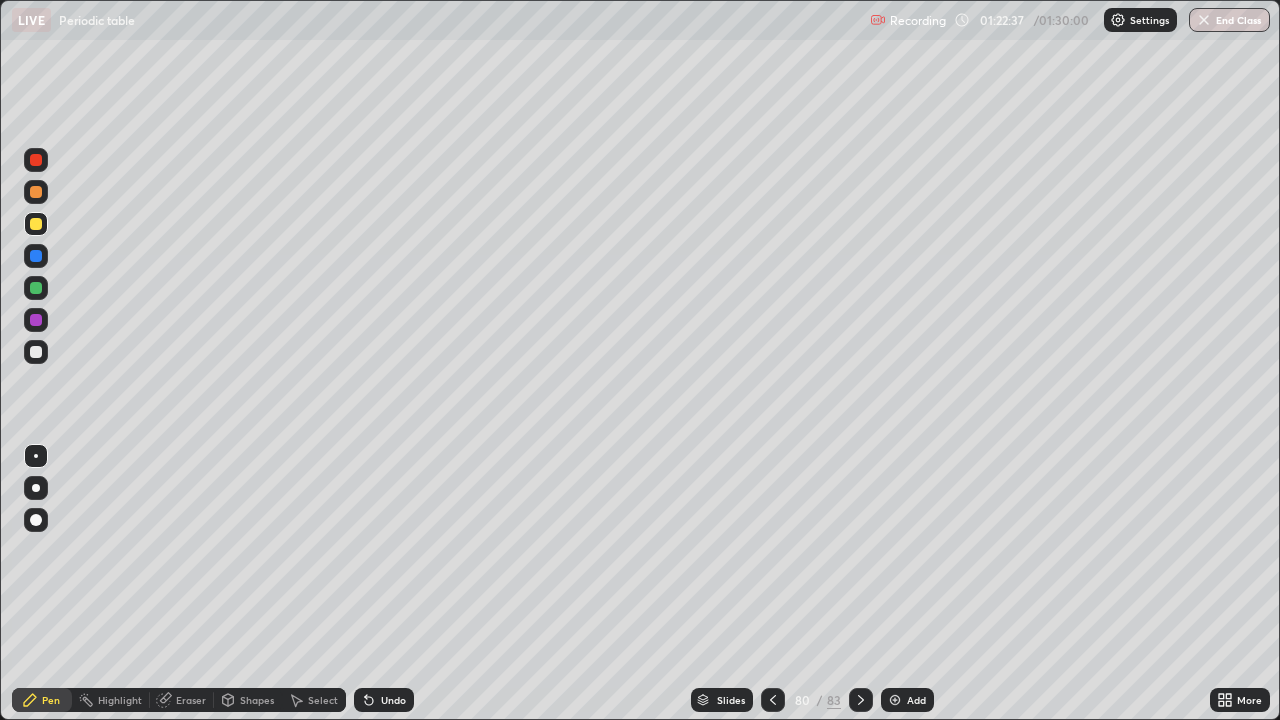 click 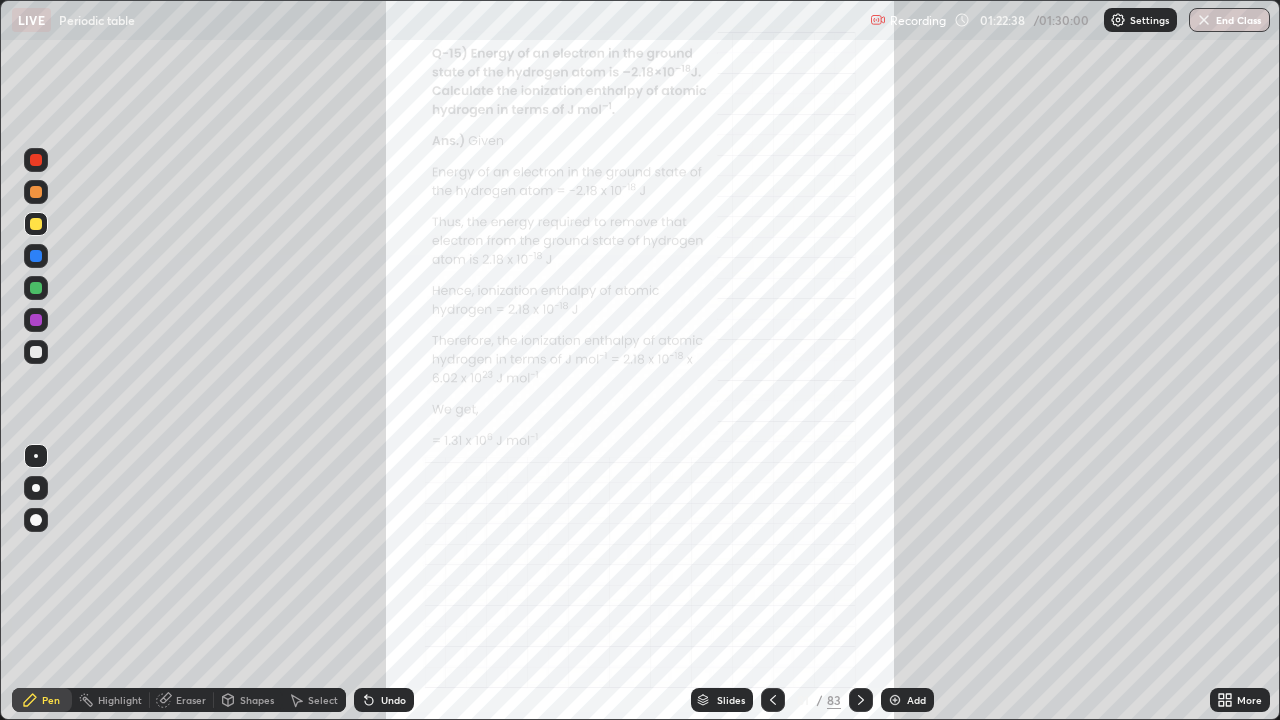 click on "Add" at bounding box center [907, 700] 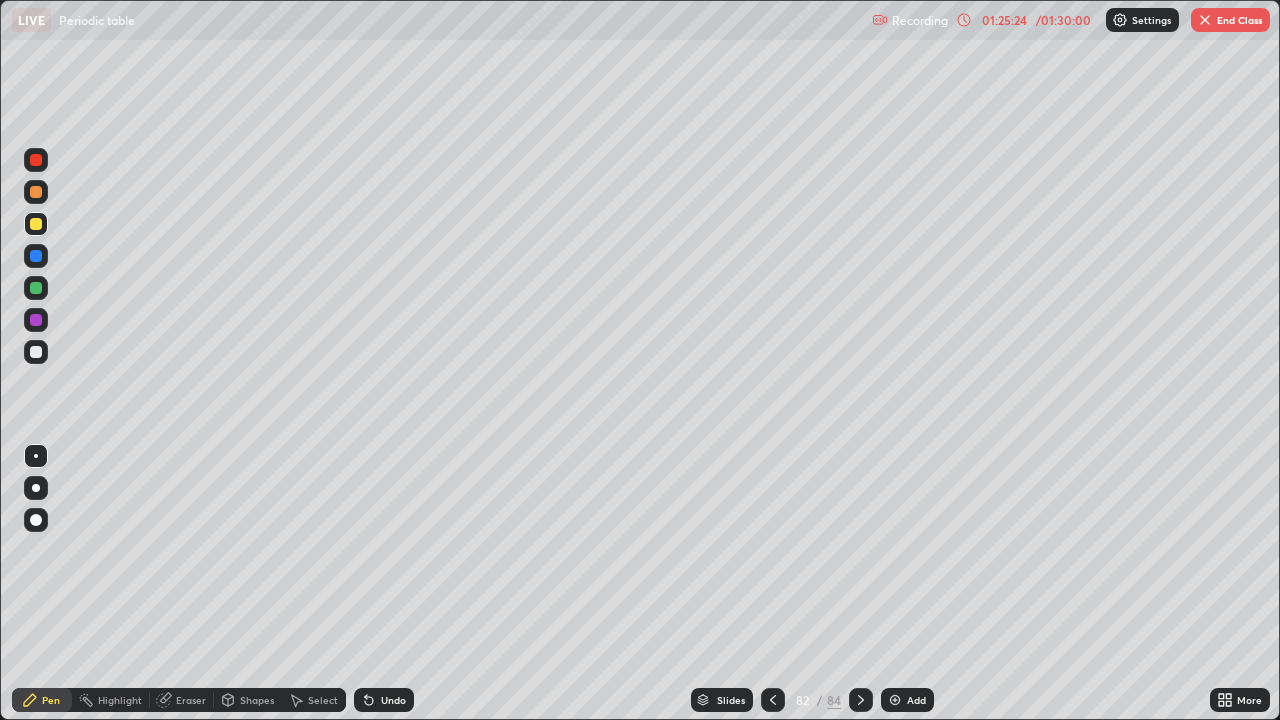 click on "End Class" at bounding box center [1230, 20] 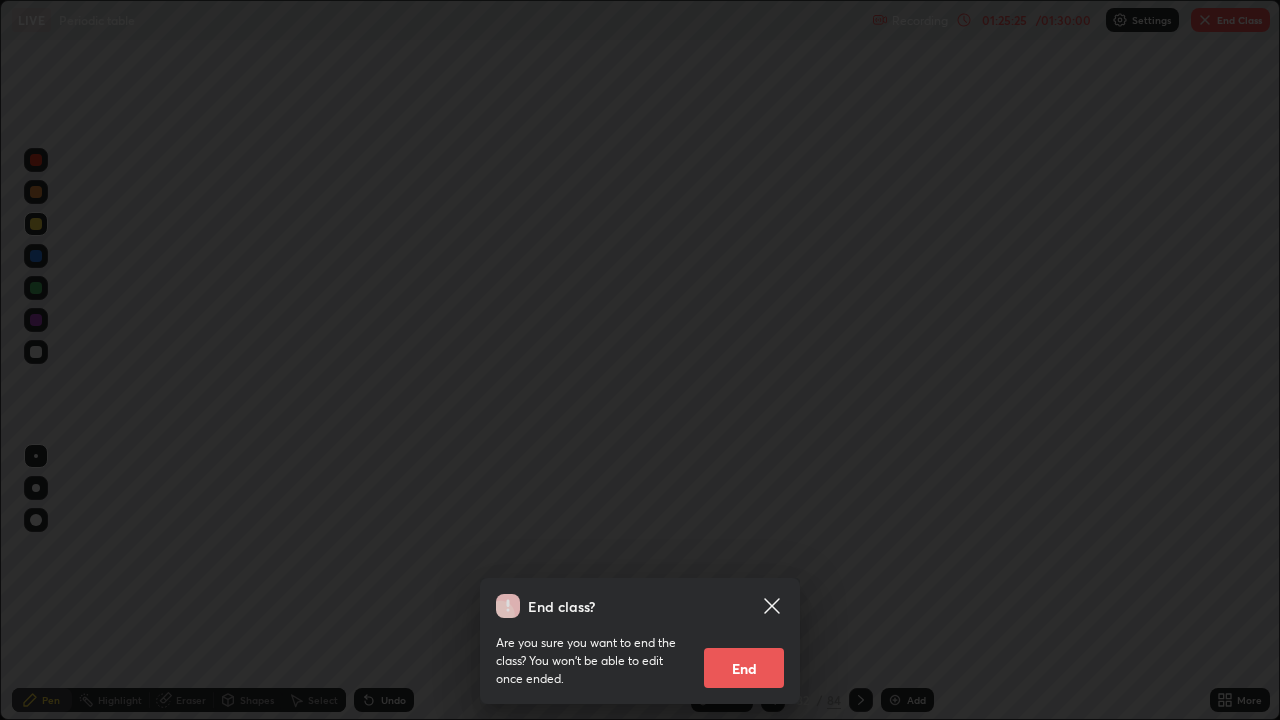 click on "End class? Are you sure you want to end the class? You won’t be able to edit once ended. End" at bounding box center [640, 360] 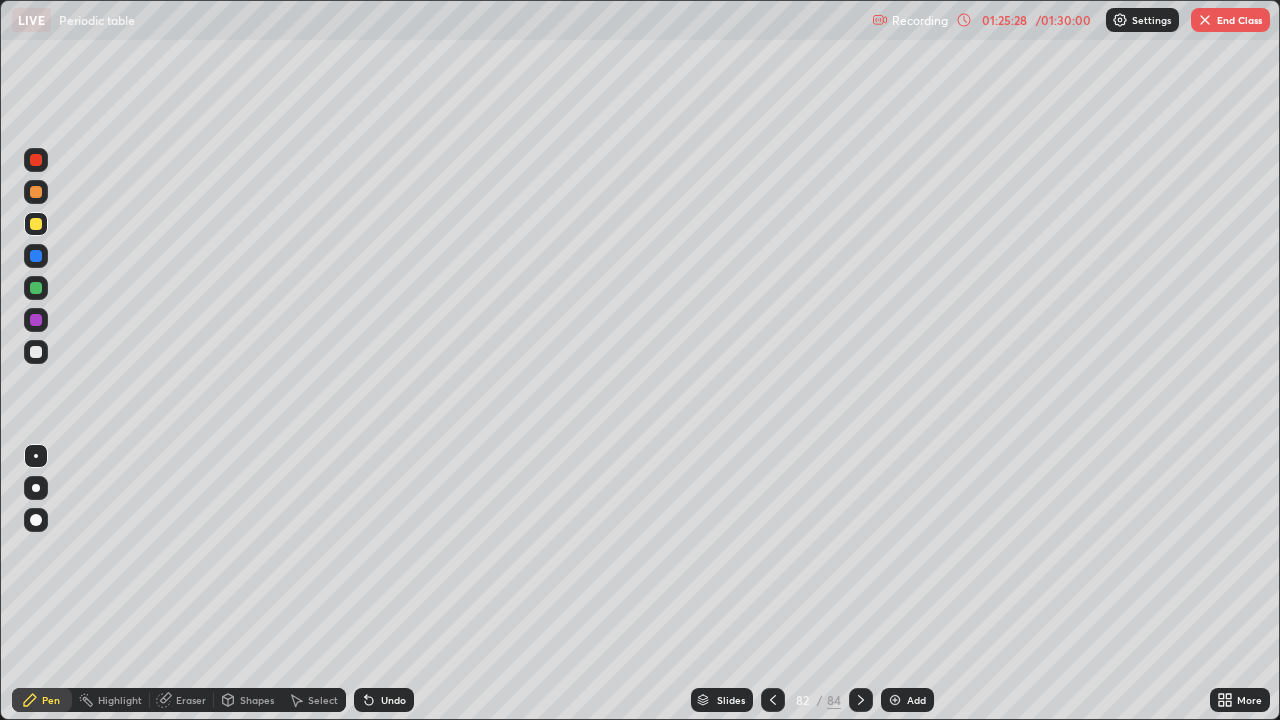 click 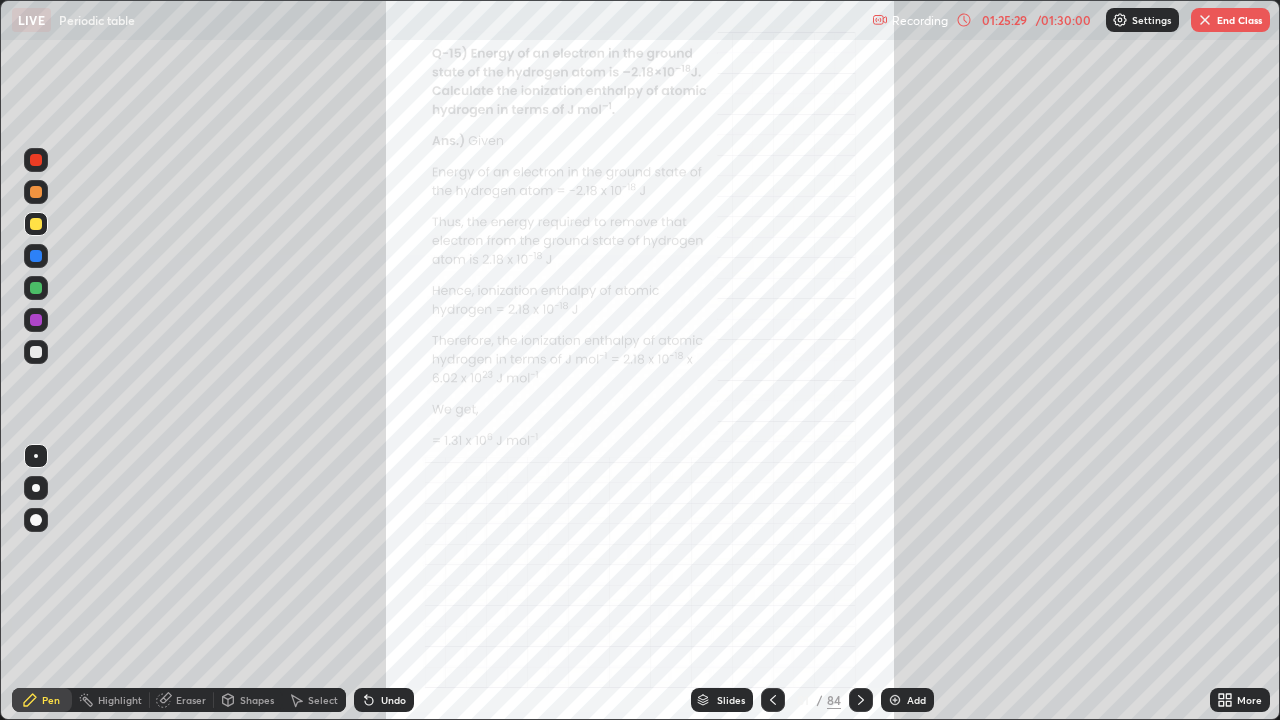 click 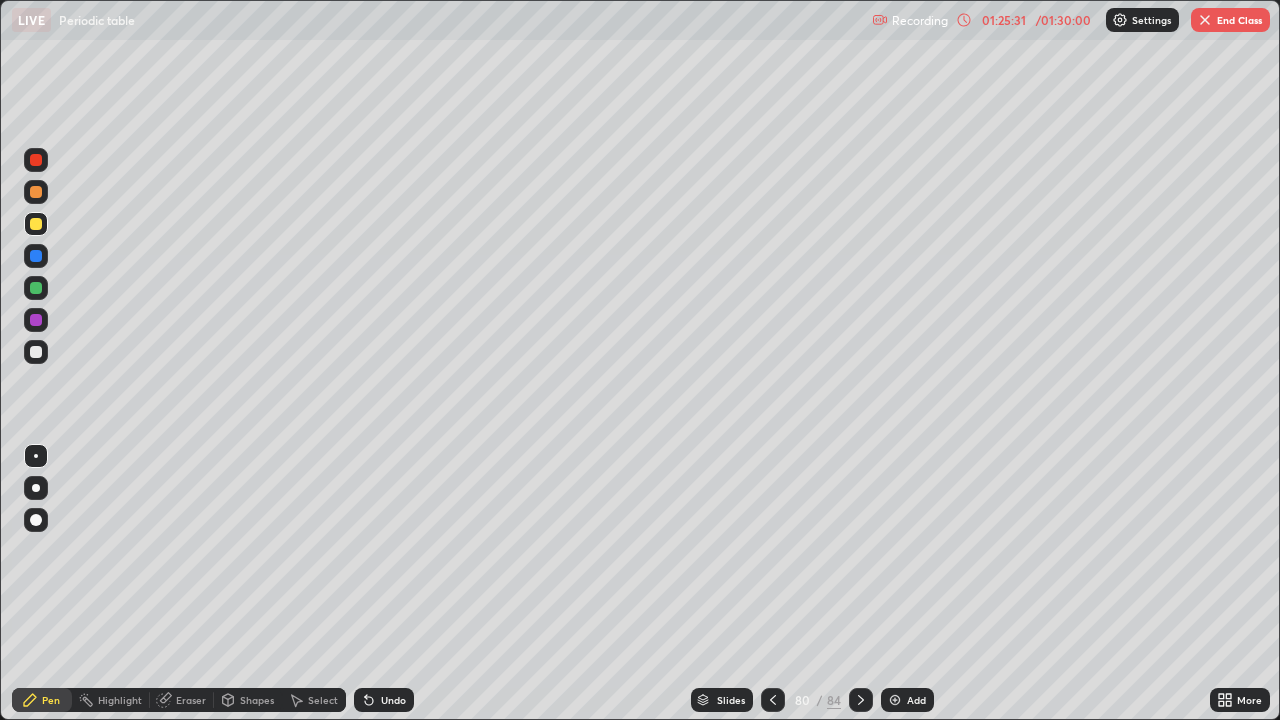 click 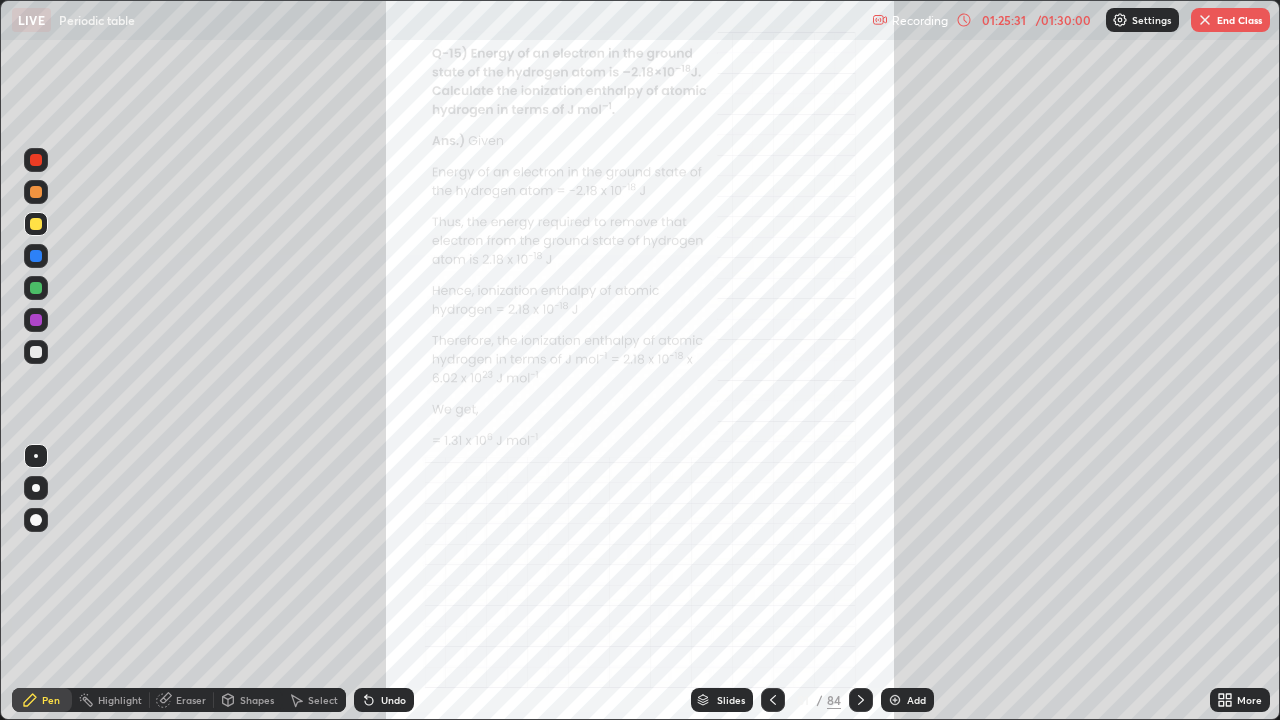 click 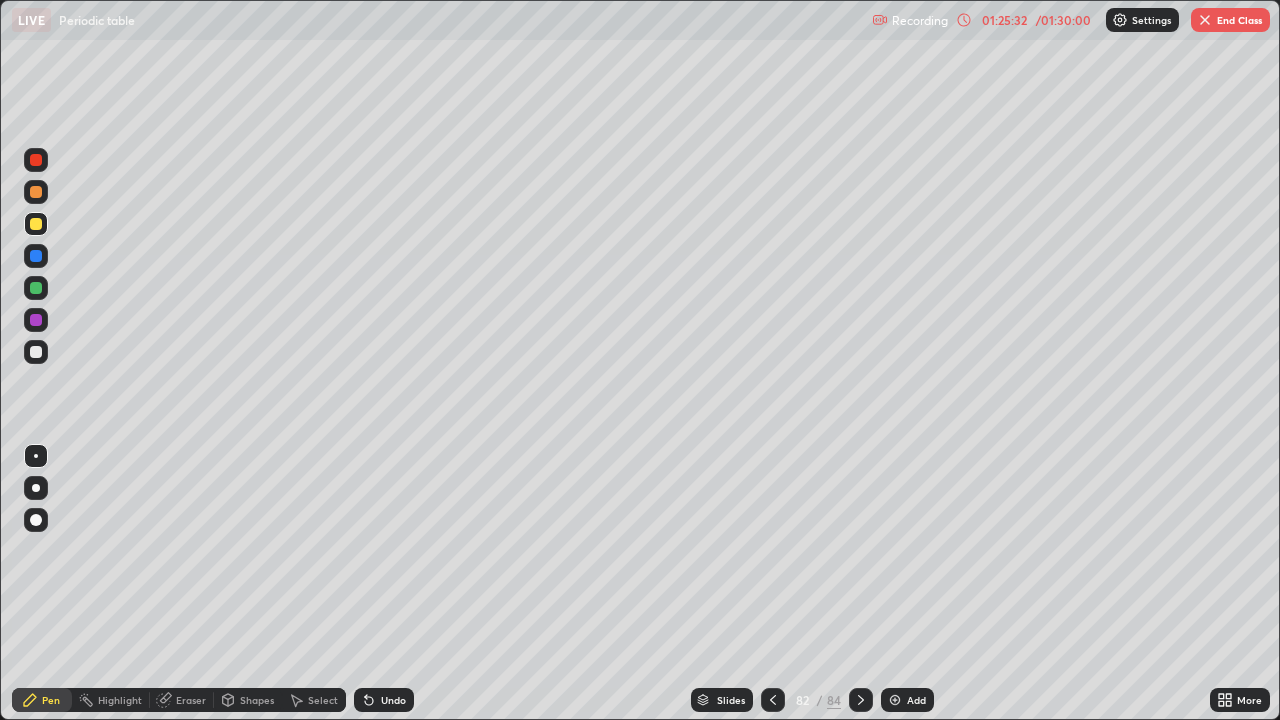 click 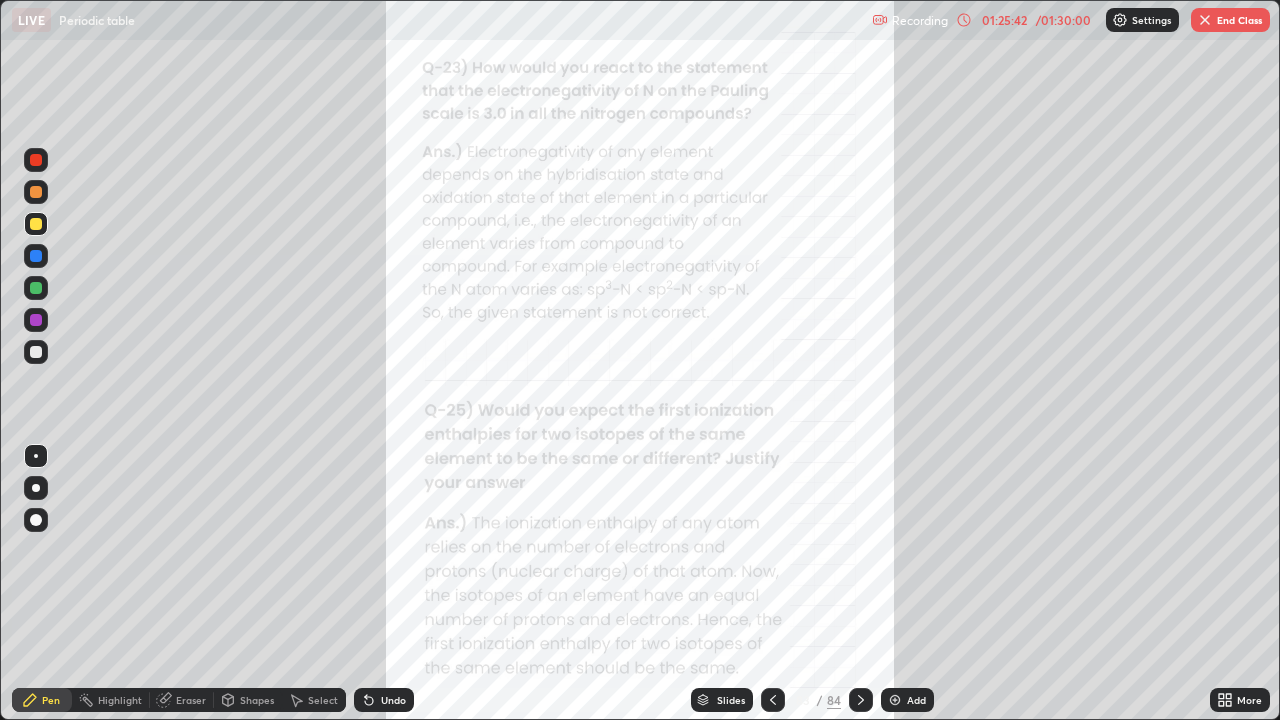 click 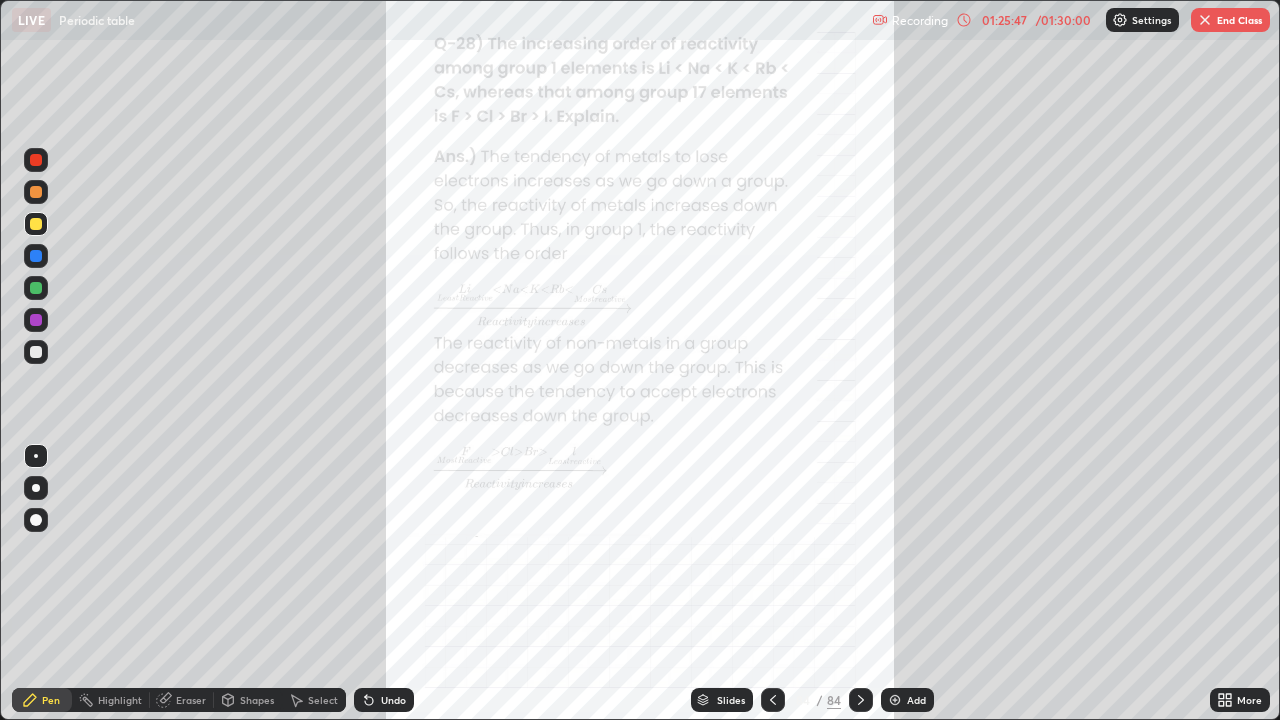click on "End Class" at bounding box center [1230, 20] 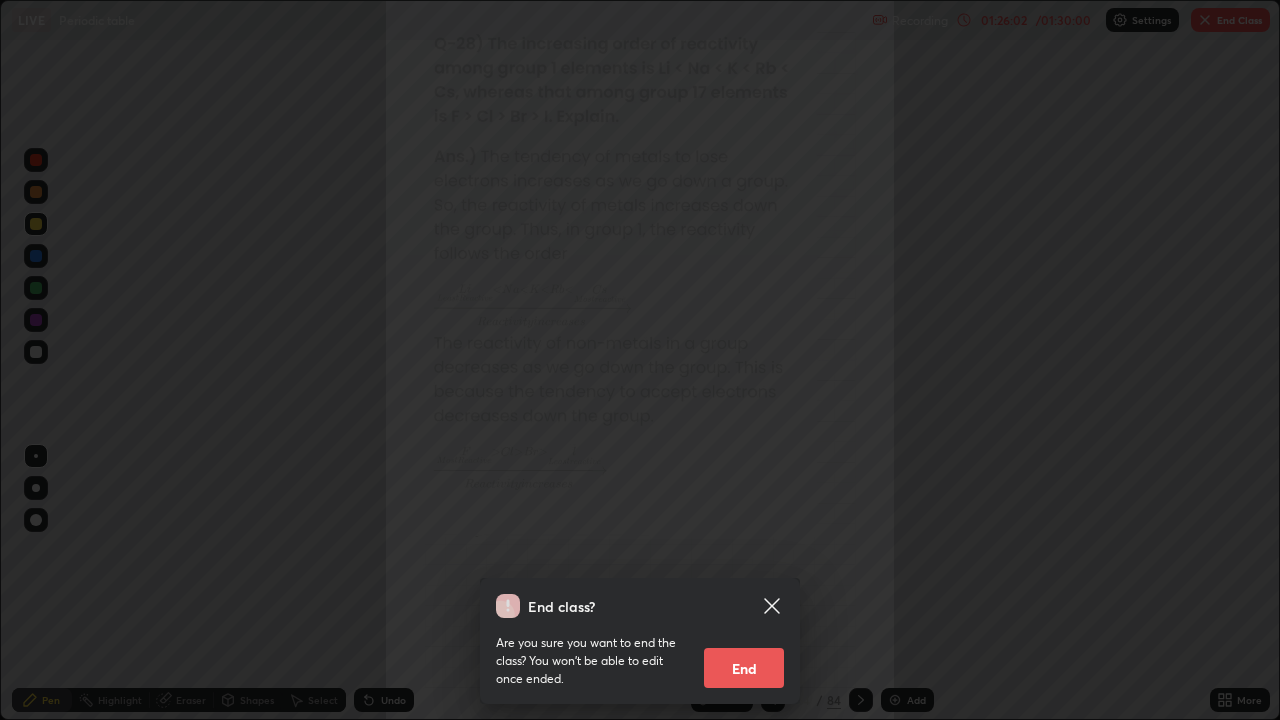 click on "End" at bounding box center [744, 668] 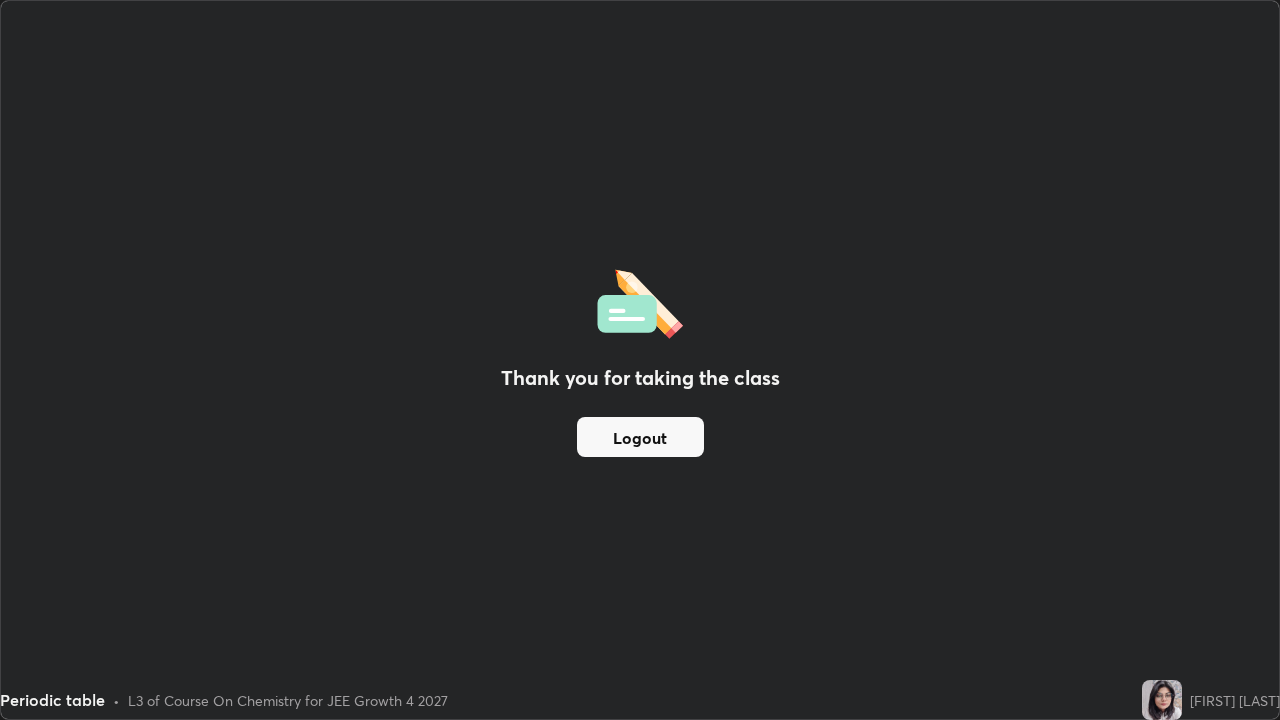 click on "Logout" at bounding box center [640, 437] 